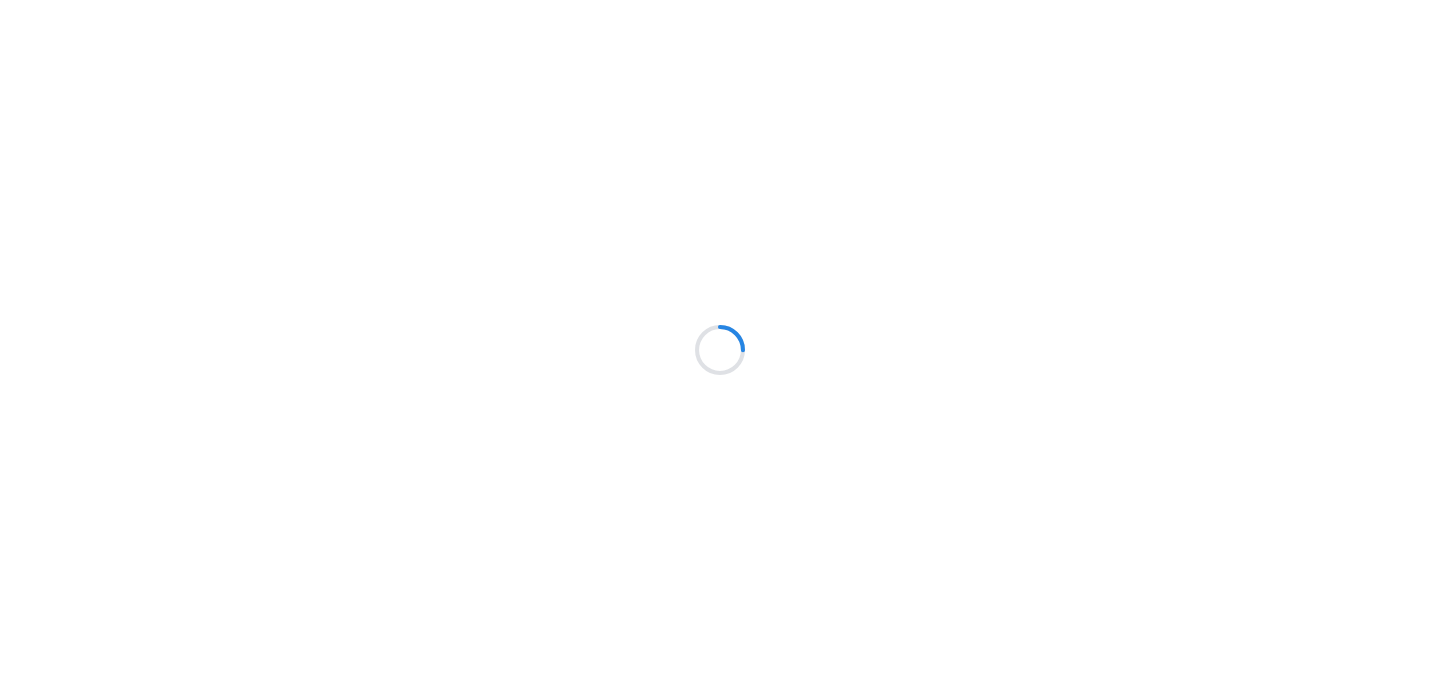scroll, scrollTop: 0, scrollLeft: 0, axis: both 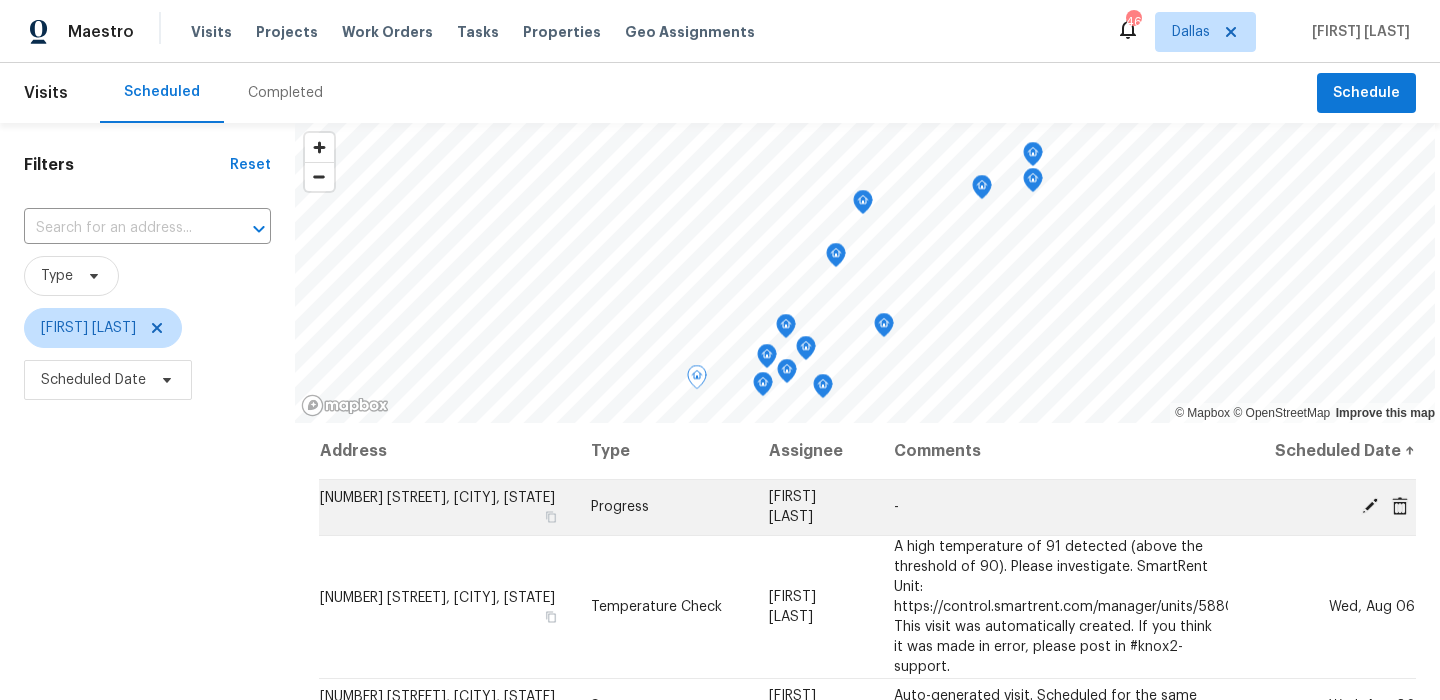 click 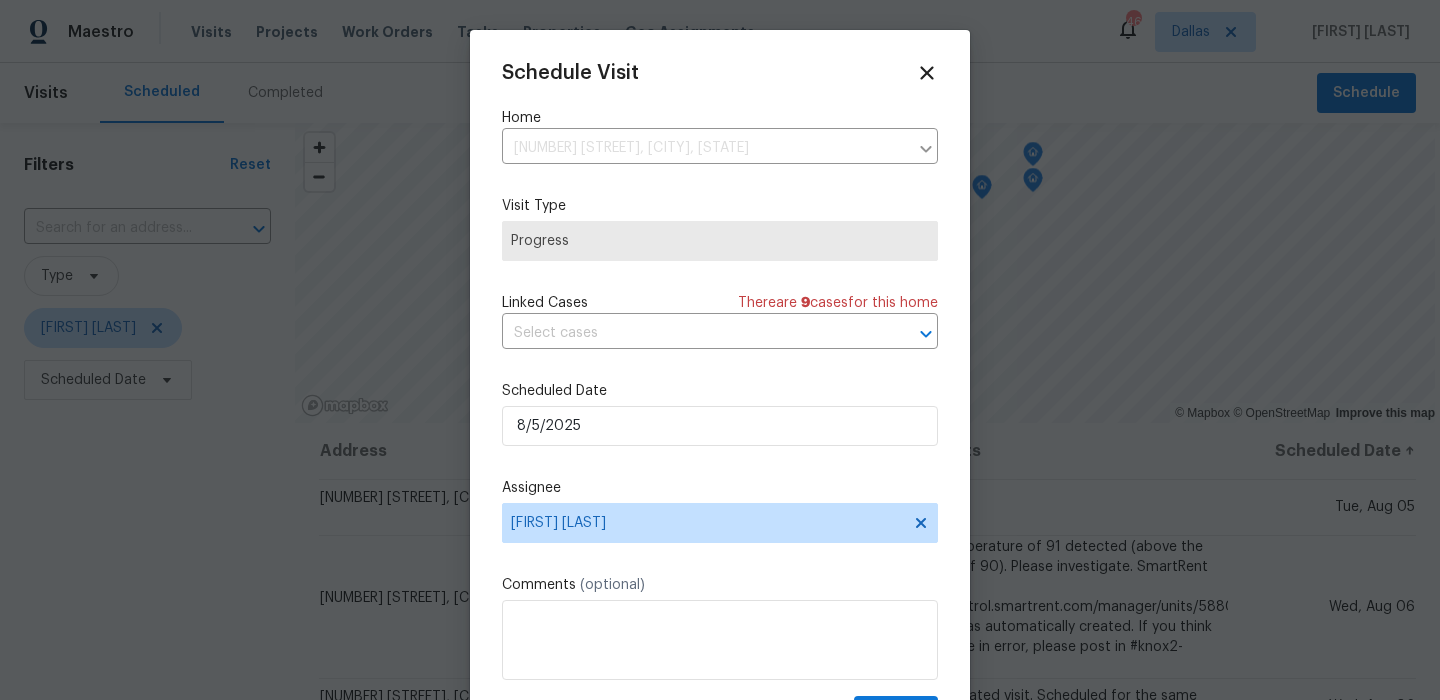 click on "Schedule Visit Home   [NUMBER] [STREET], [CITY], [STATE] ​ Visit Type   Progress Linked Cases There  are   9  case s  for this home   ​ Scheduled Date   [DATE] Assignee   [FIRST] [LAST] Comments   (optional) Update" at bounding box center [720, 397] 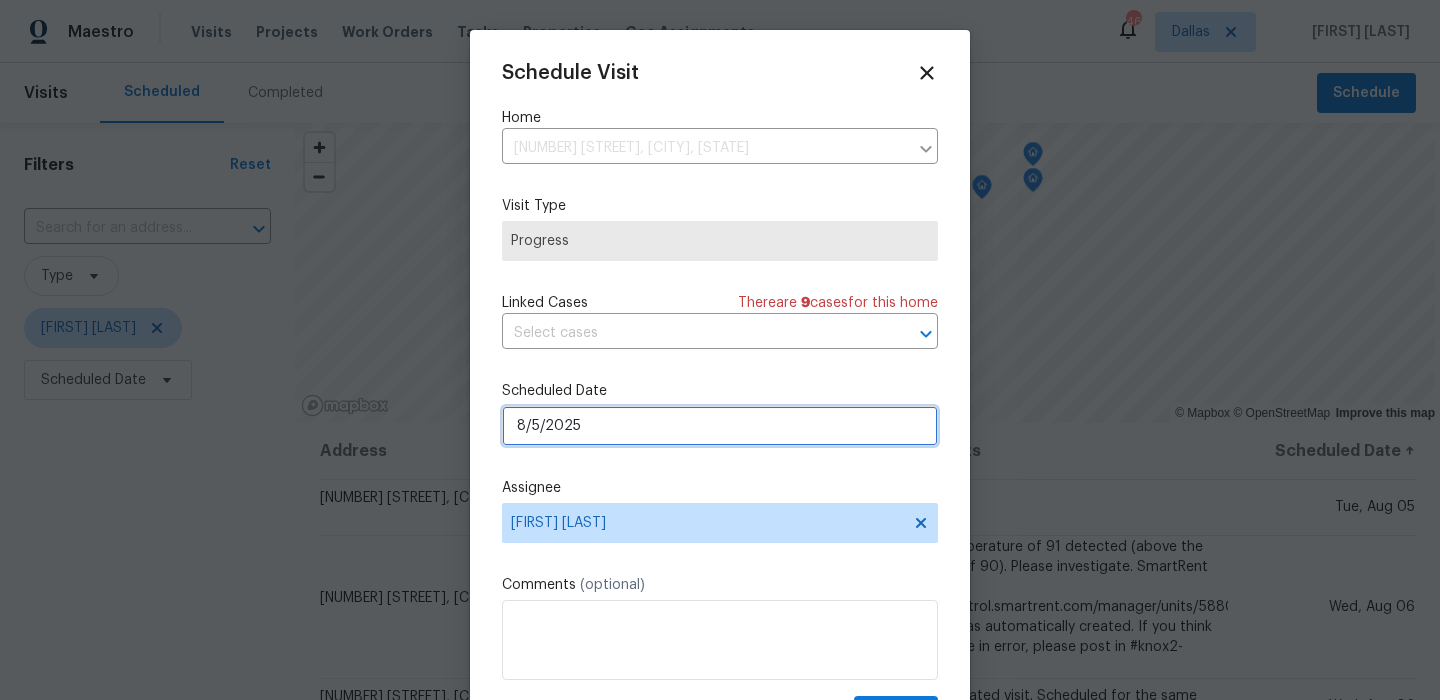 click on "8/5/2025" at bounding box center (720, 426) 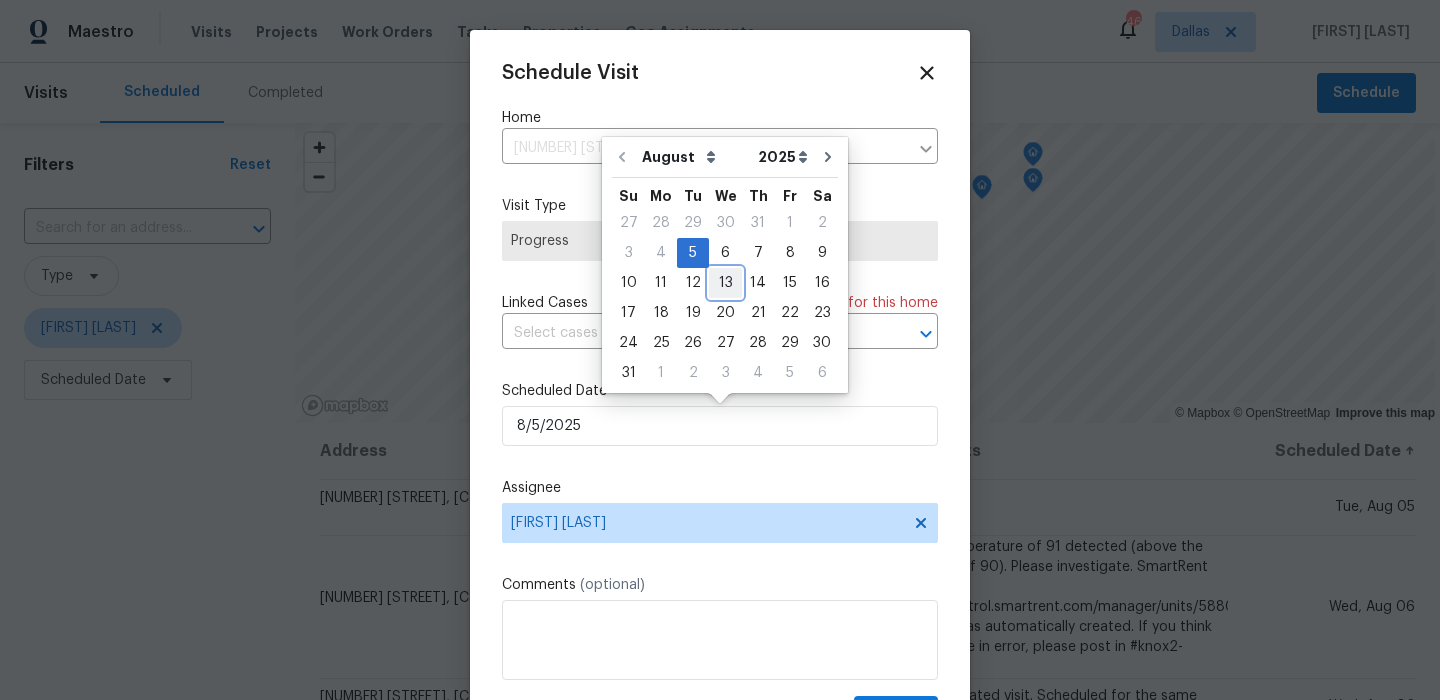 click on "13" at bounding box center (725, 283) 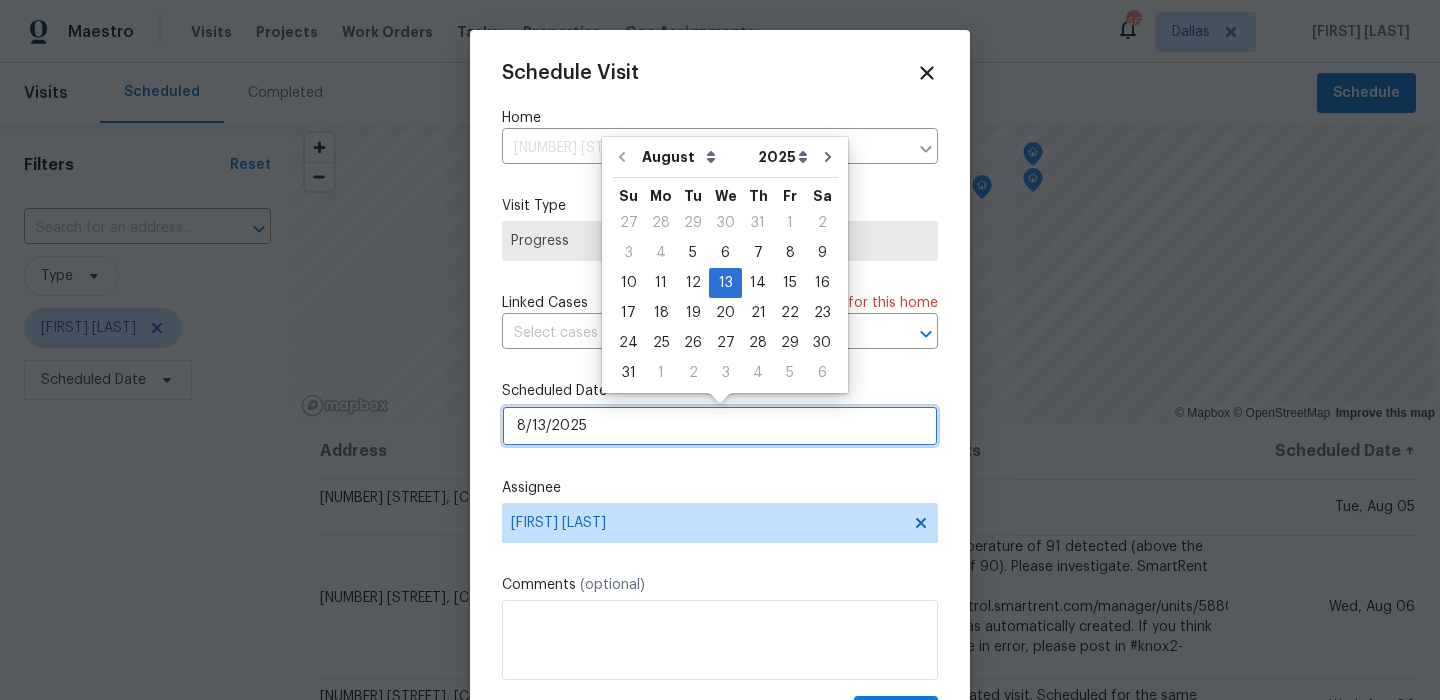 click on "8/13/2025" at bounding box center (720, 426) 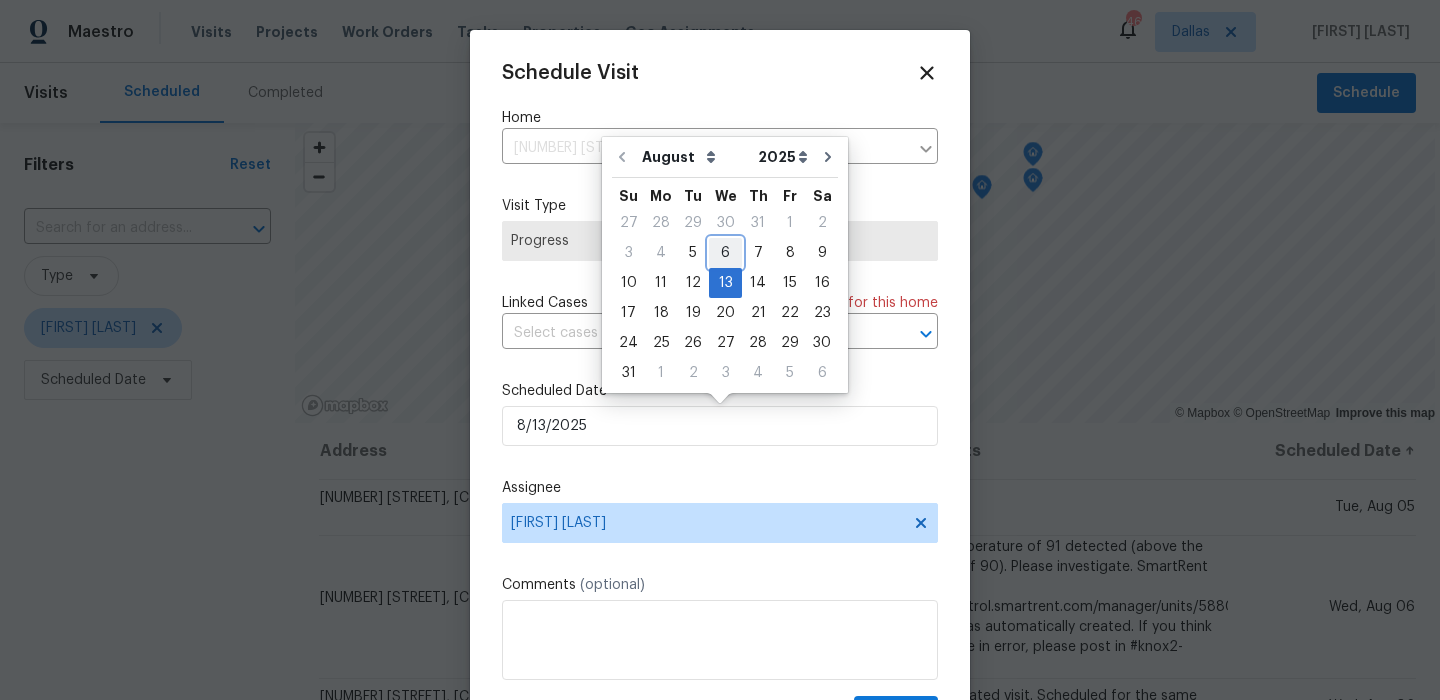 click on "6" at bounding box center [725, 253] 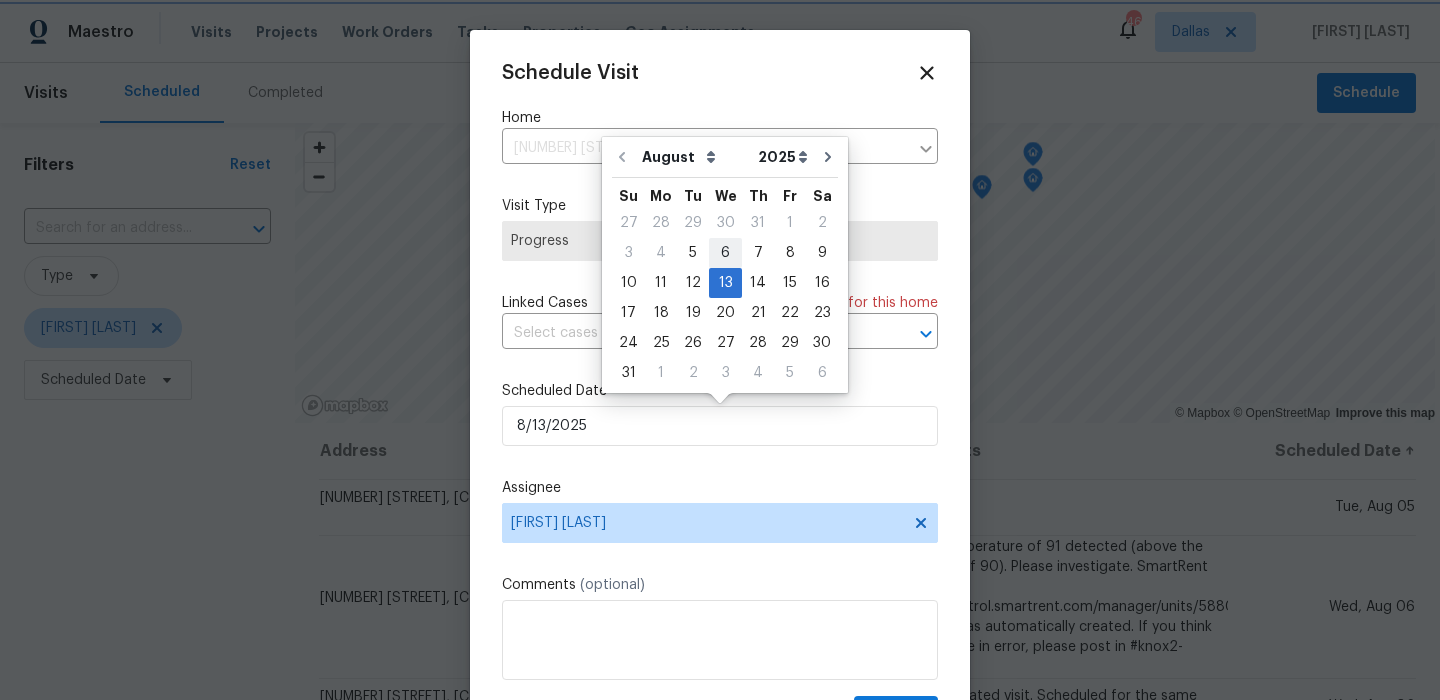 type on "8/6/2025" 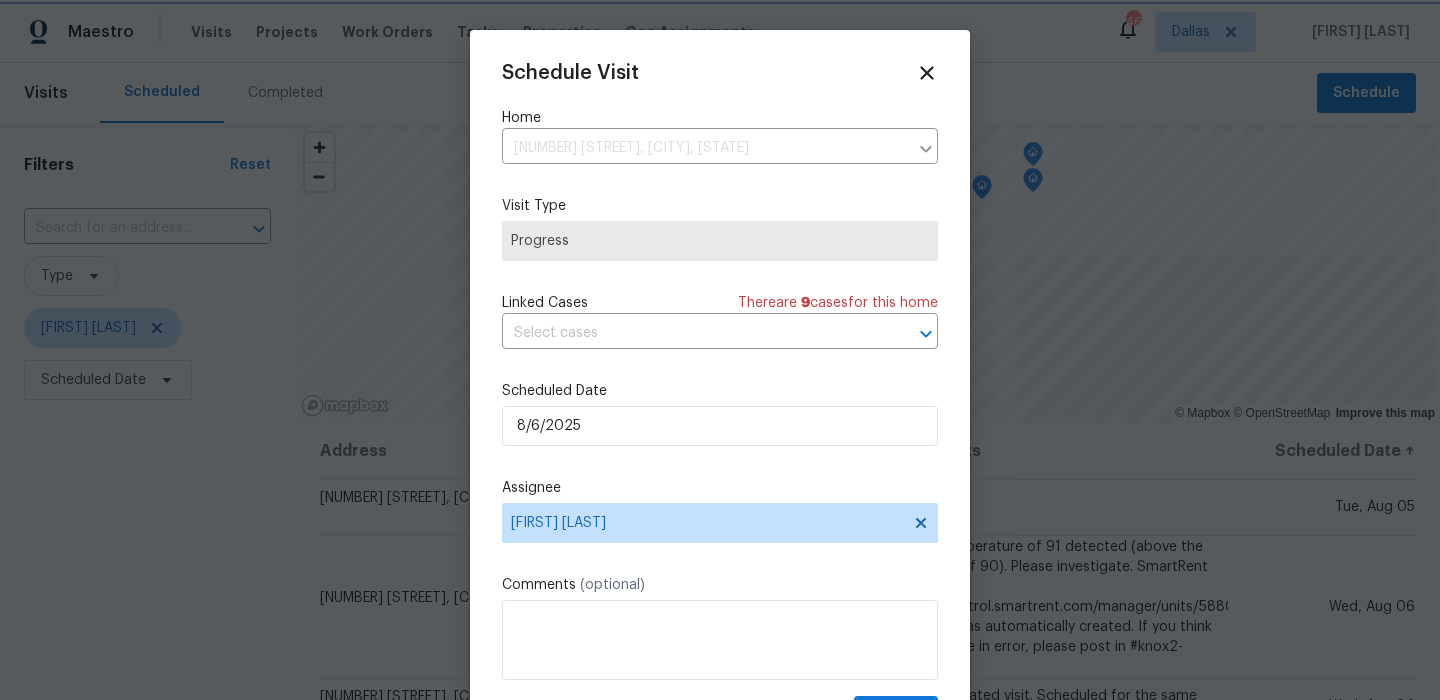 scroll, scrollTop: 36, scrollLeft: 0, axis: vertical 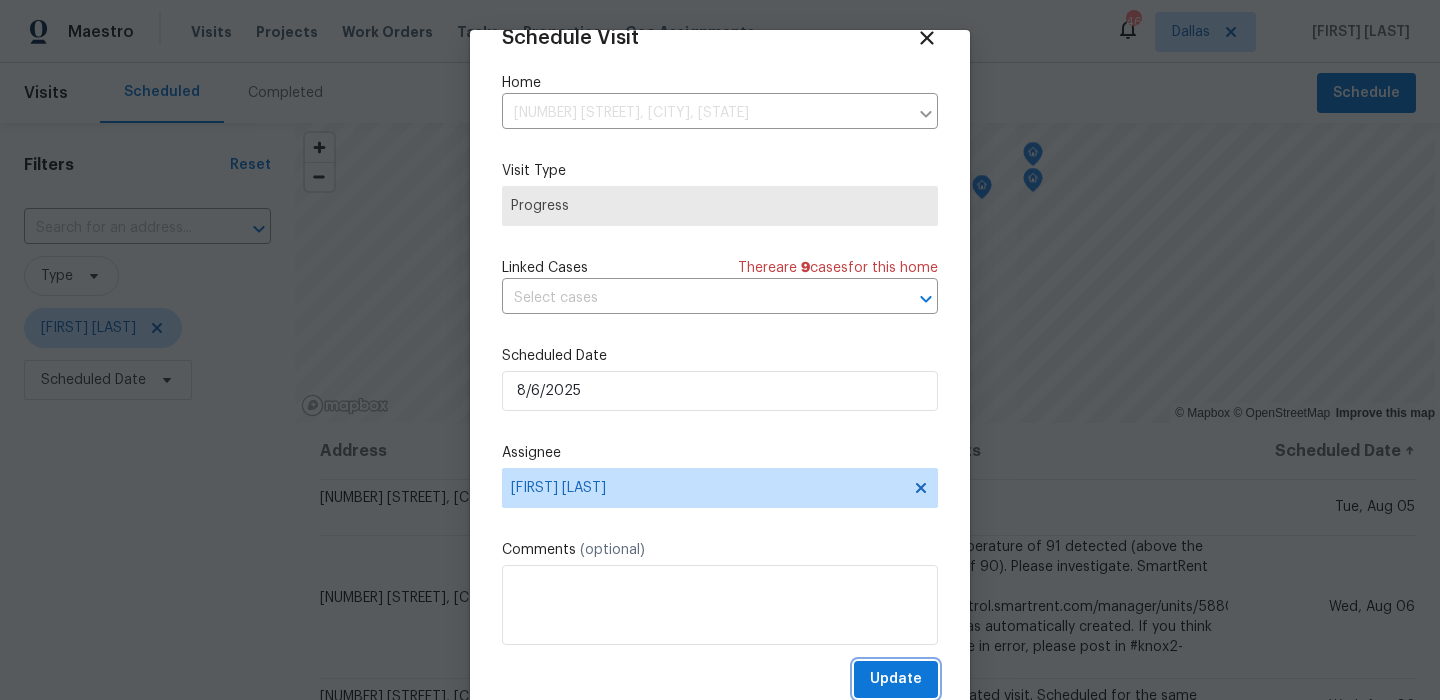 click on "Update" at bounding box center [896, 679] 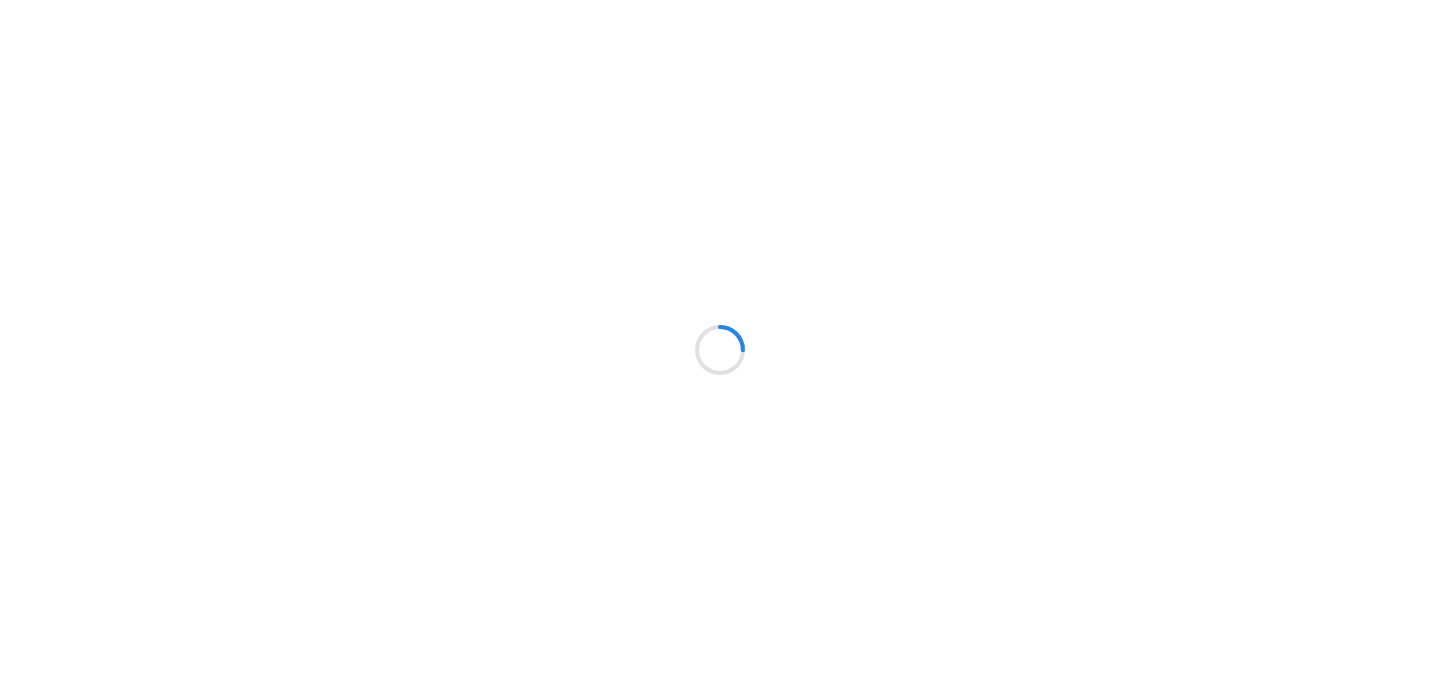 scroll, scrollTop: 0, scrollLeft: 0, axis: both 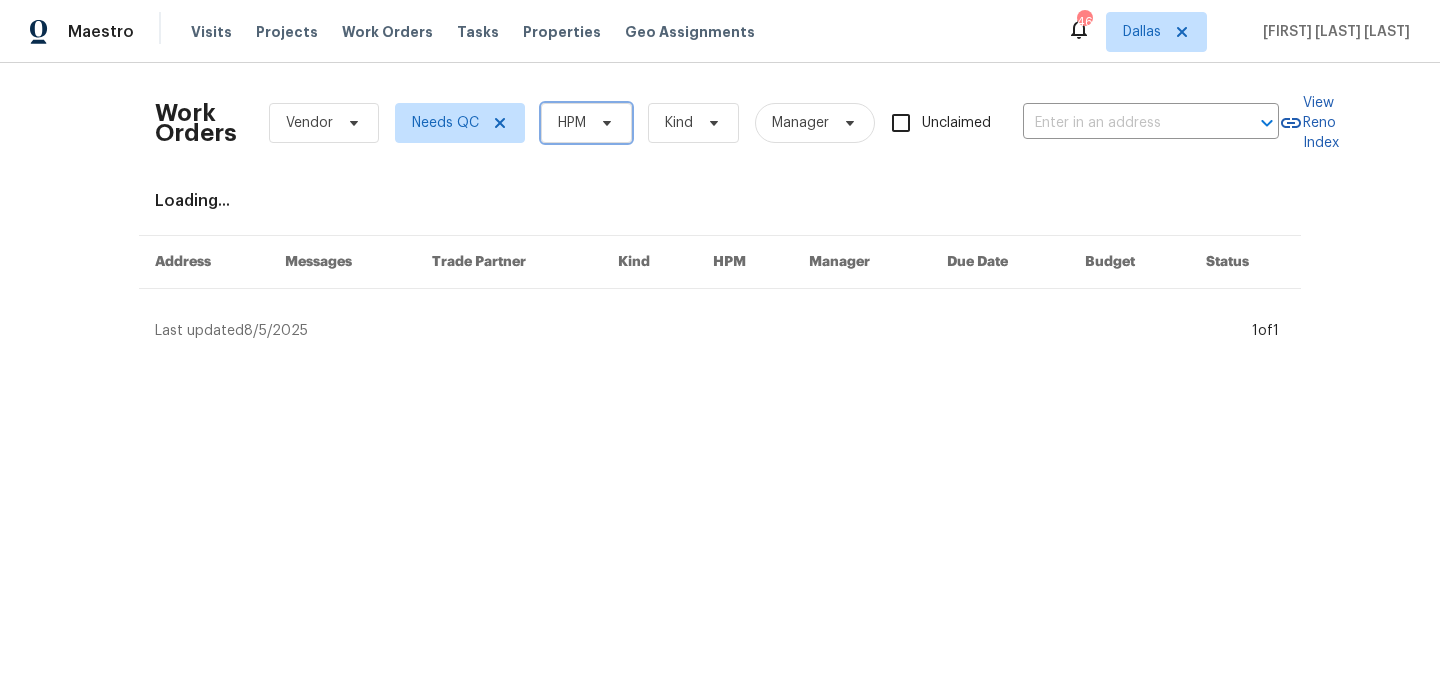 click 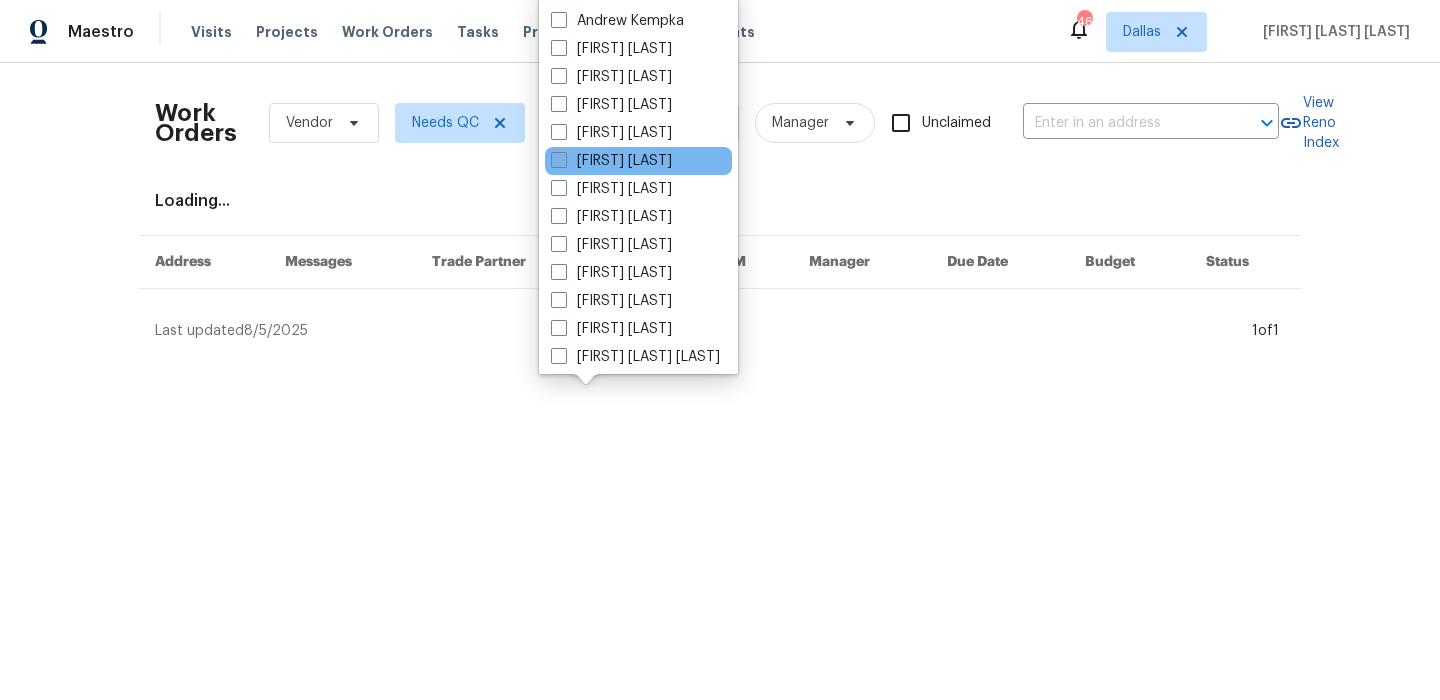 scroll, scrollTop: 161, scrollLeft: 0, axis: vertical 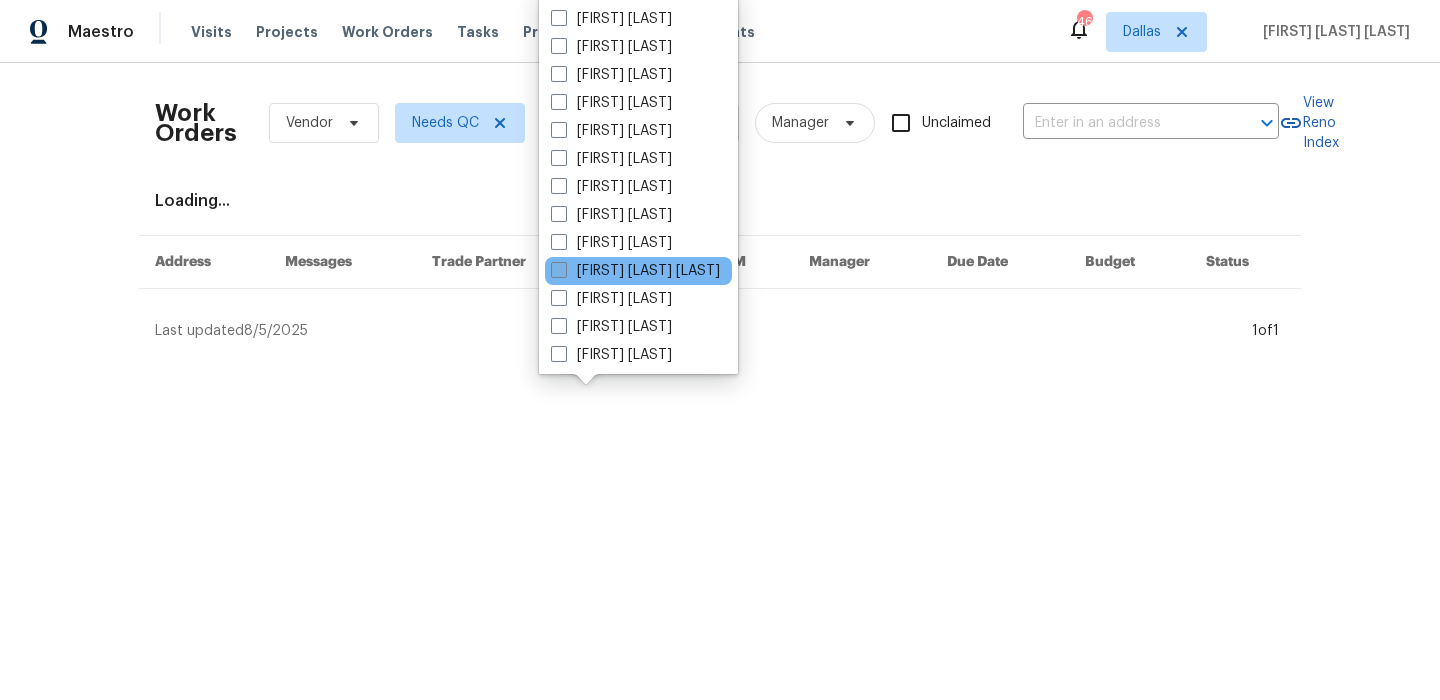 click on "[FIRST] [LAST] [LAST]" at bounding box center [635, 271] 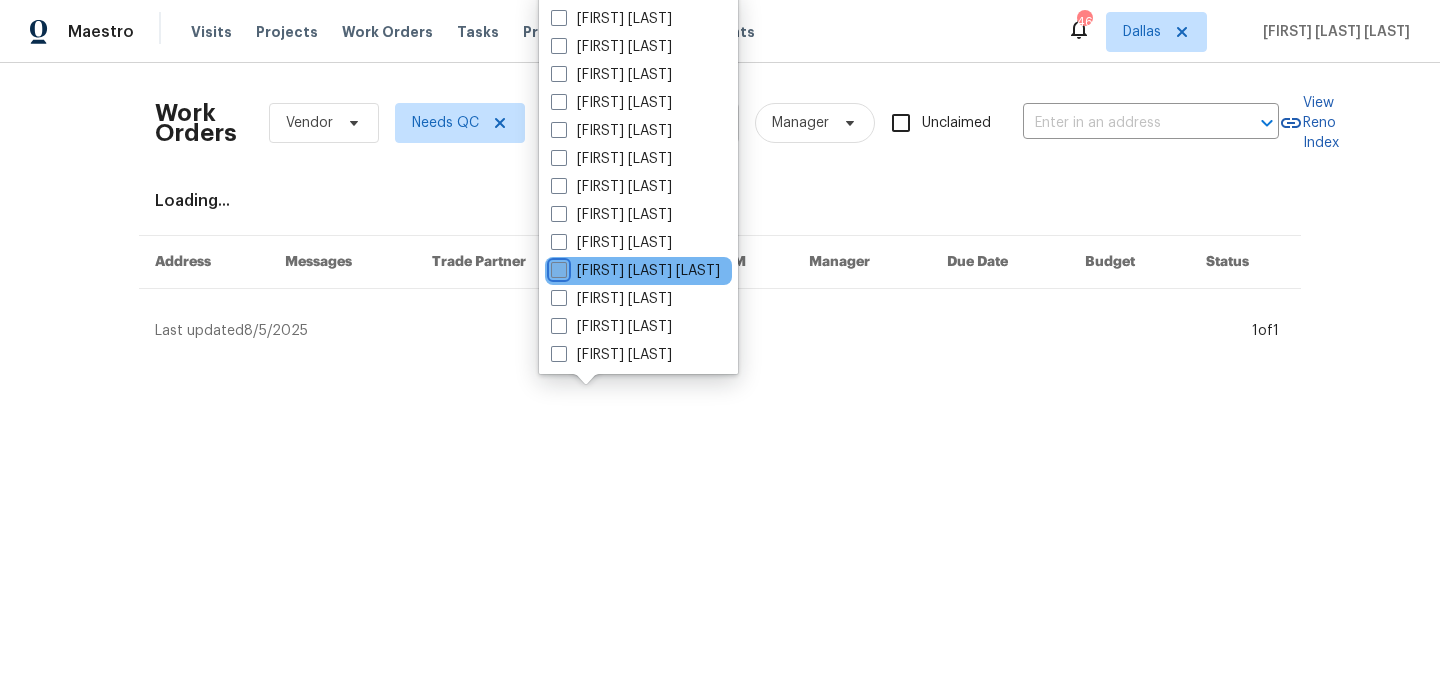 click on "[FIRST] [LAST] [LAST]" at bounding box center [557, 267] 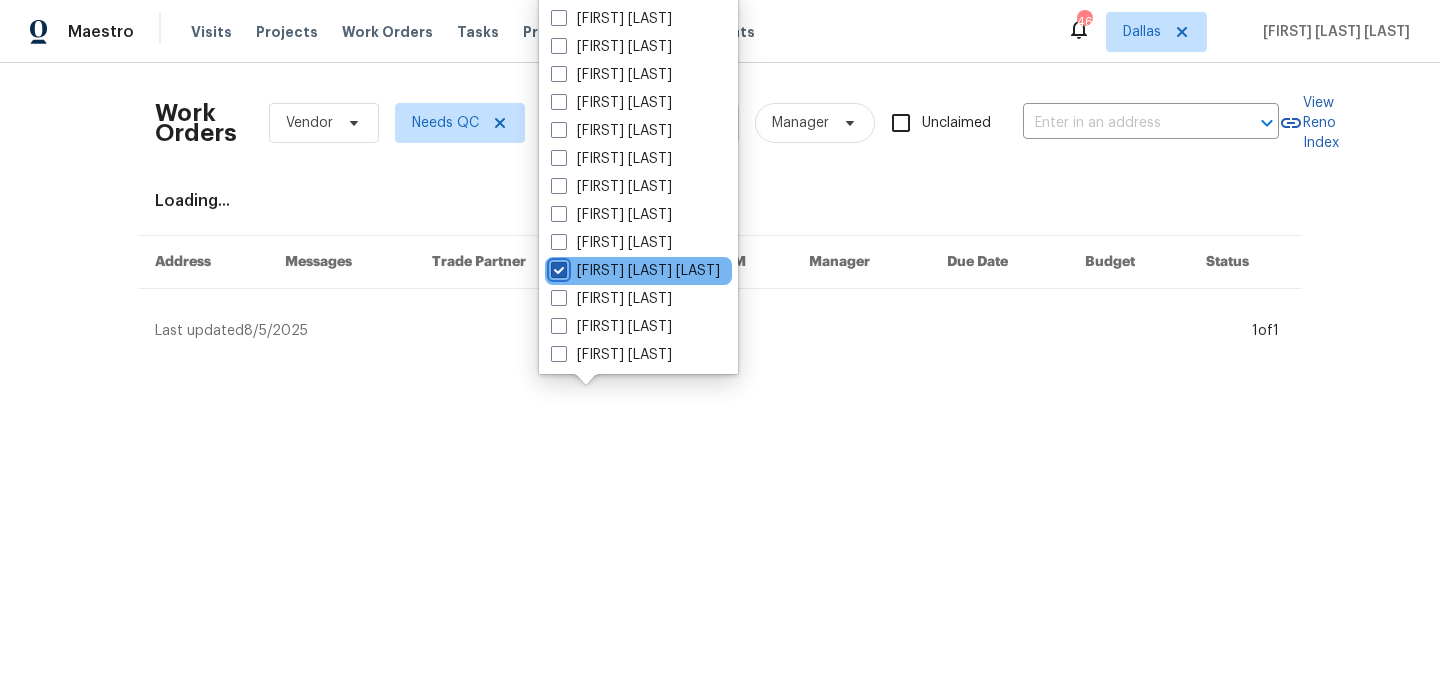 checkbox on "true" 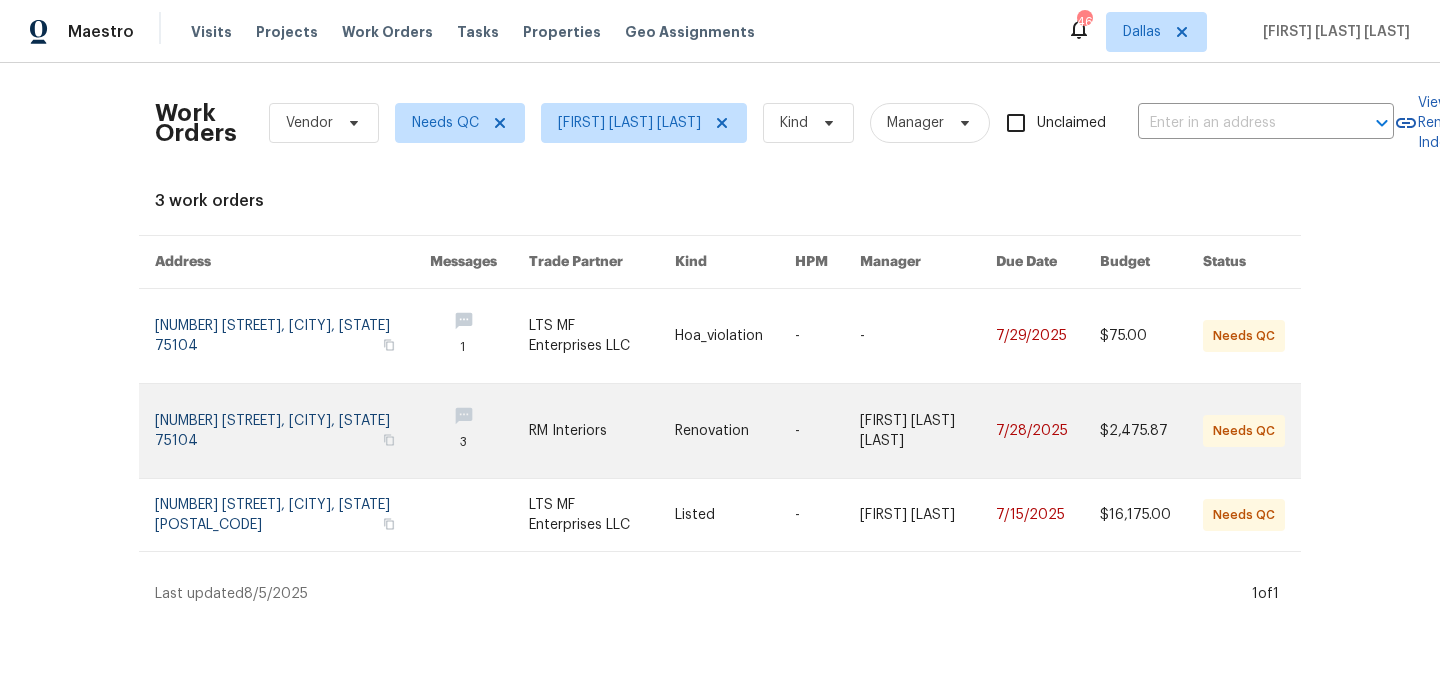 click at bounding box center [292, 431] 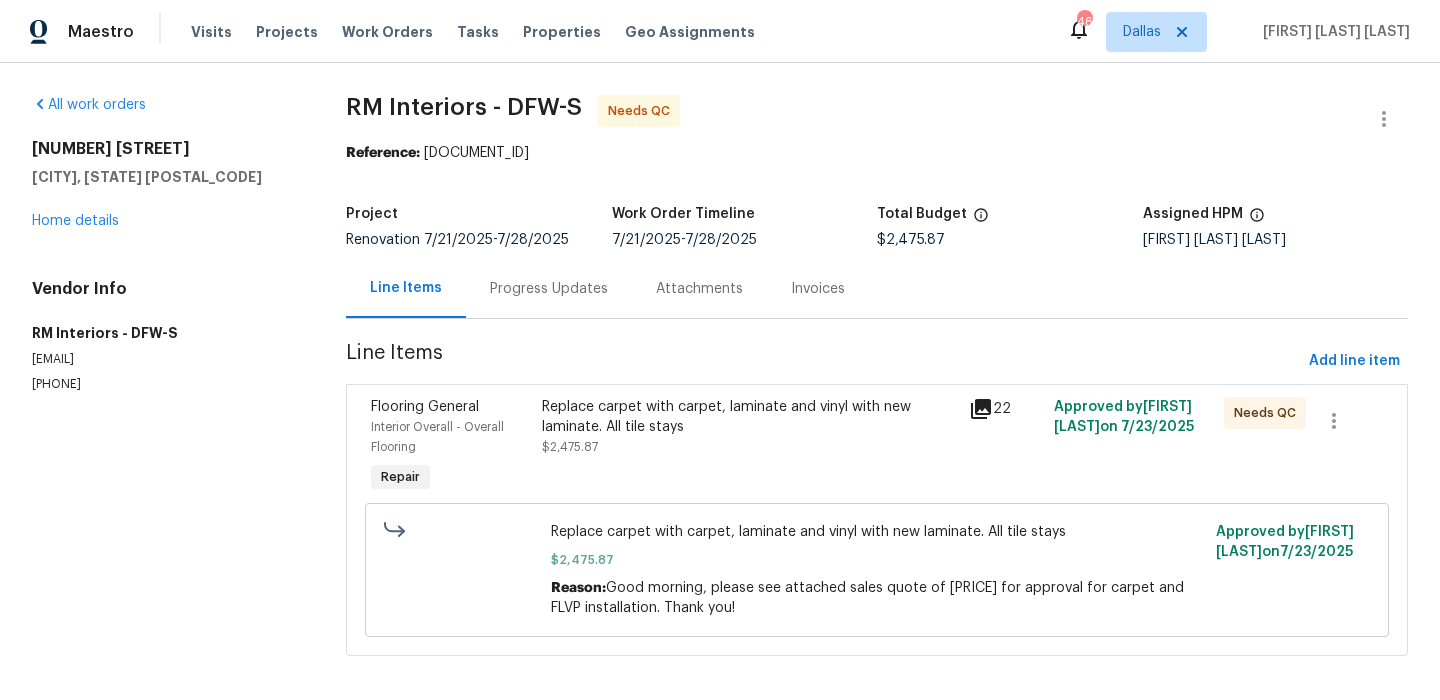 click on "Replace carpet with carpet, laminate and vinyl with new laminate. All tile stays" at bounding box center (749, 417) 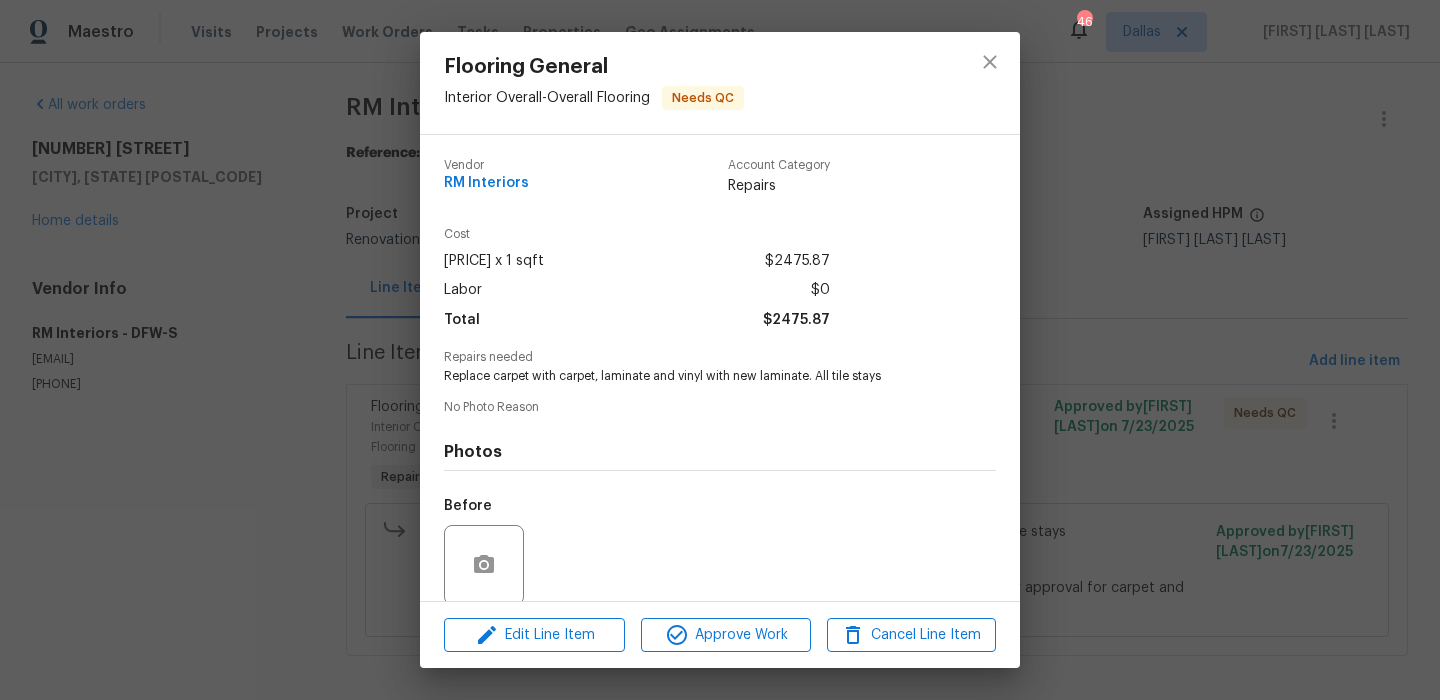 scroll, scrollTop: 153, scrollLeft: 0, axis: vertical 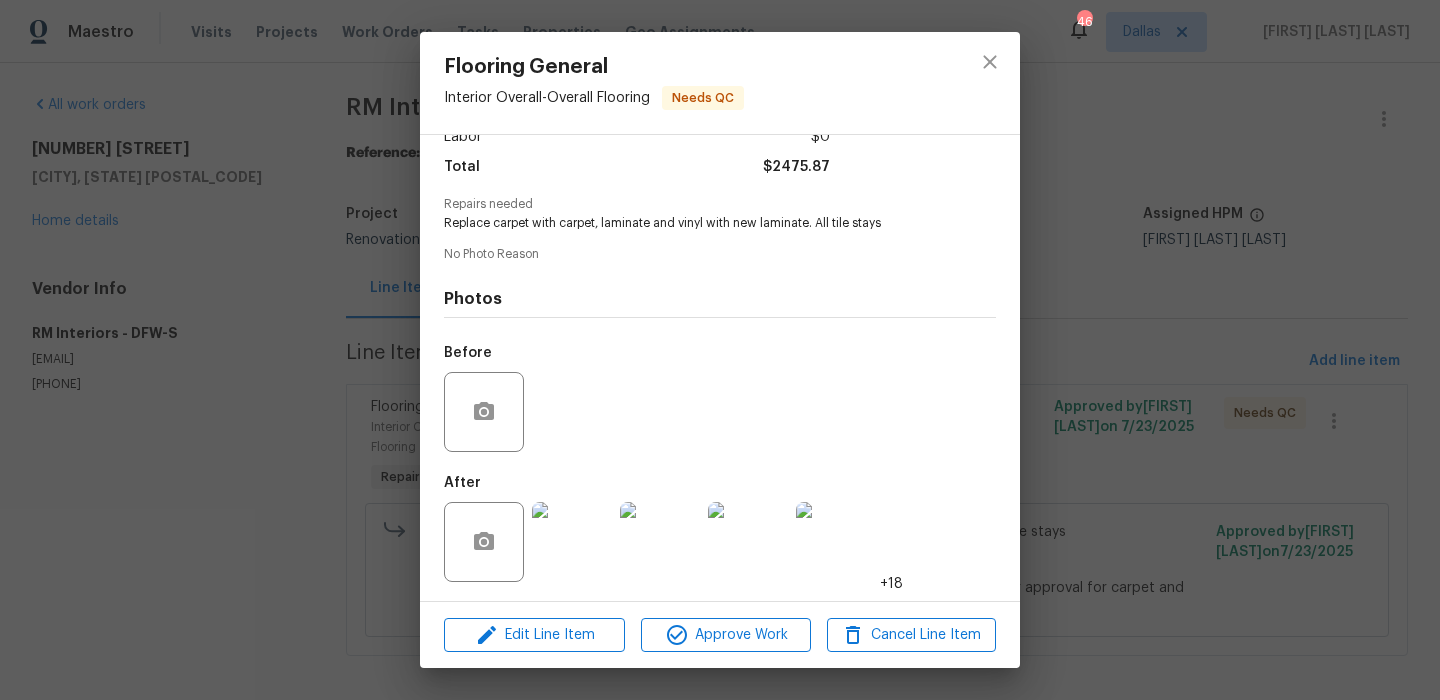 click at bounding box center [572, 542] 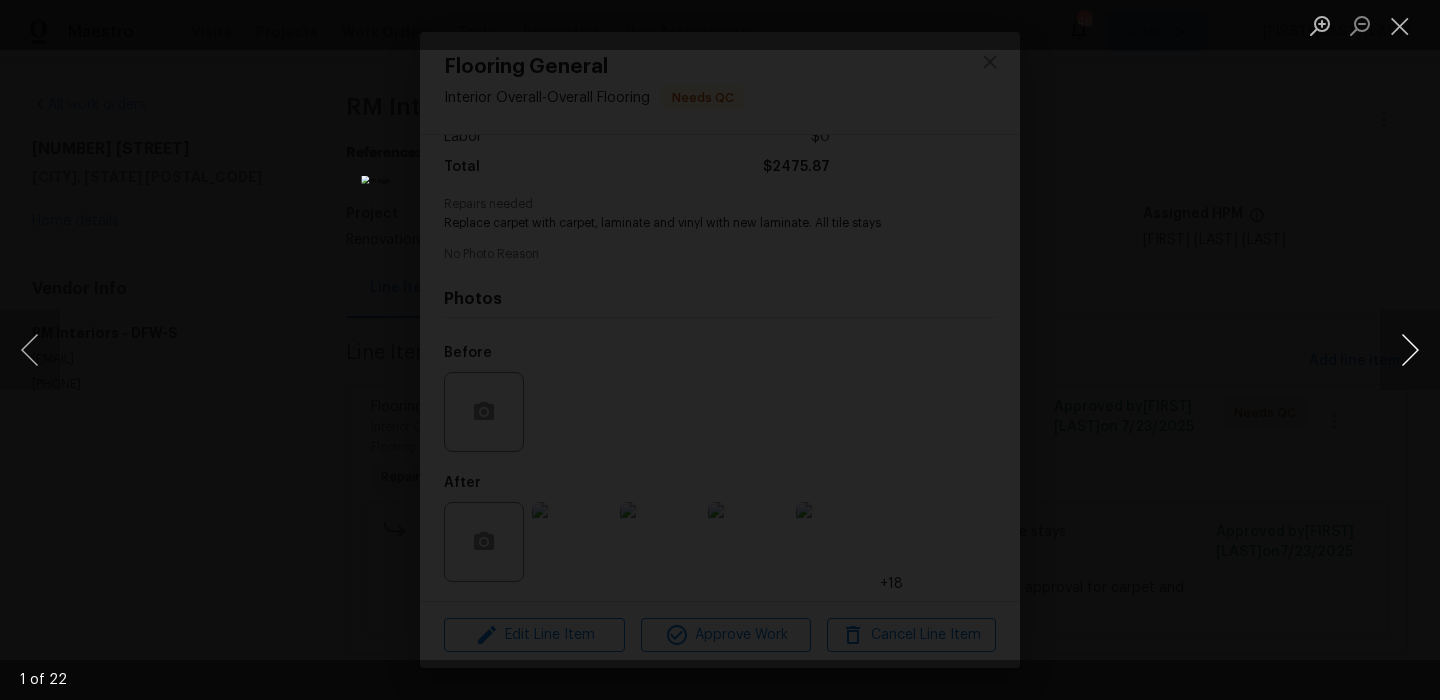 click at bounding box center (1410, 350) 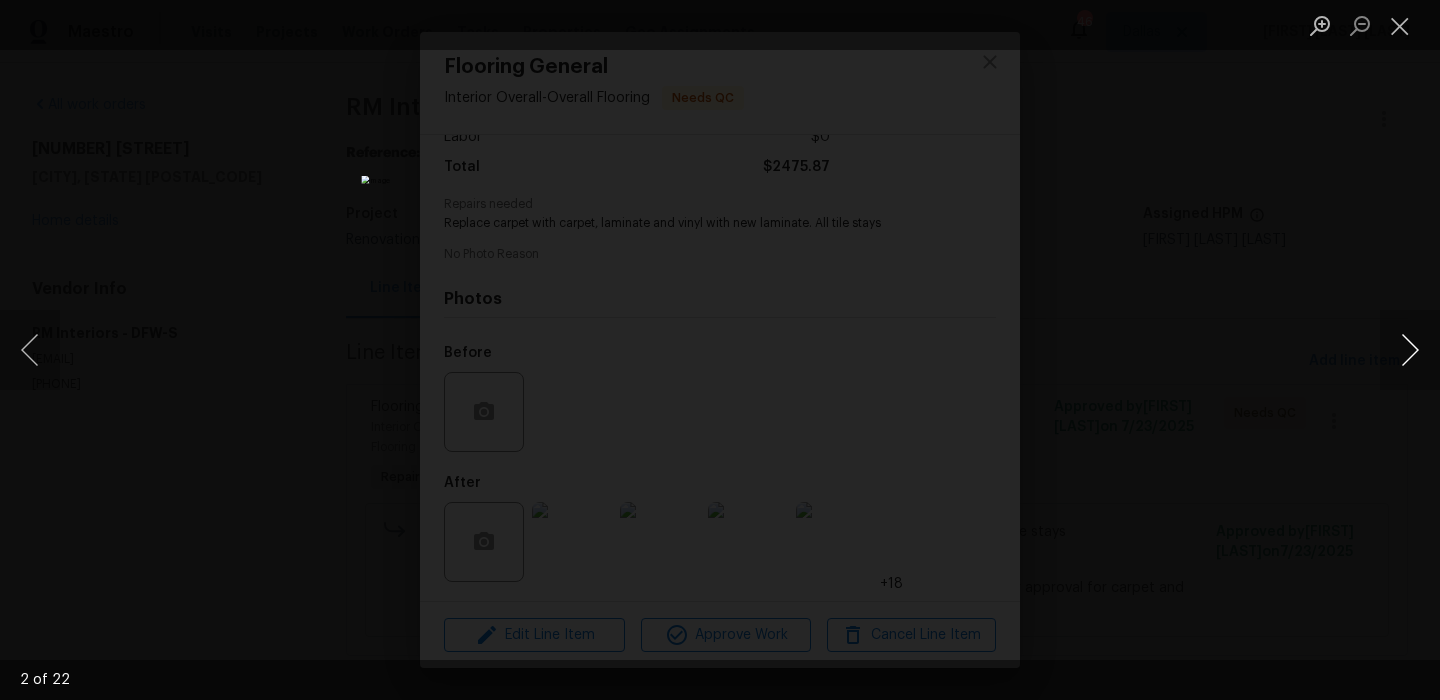 click at bounding box center (1410, 350) 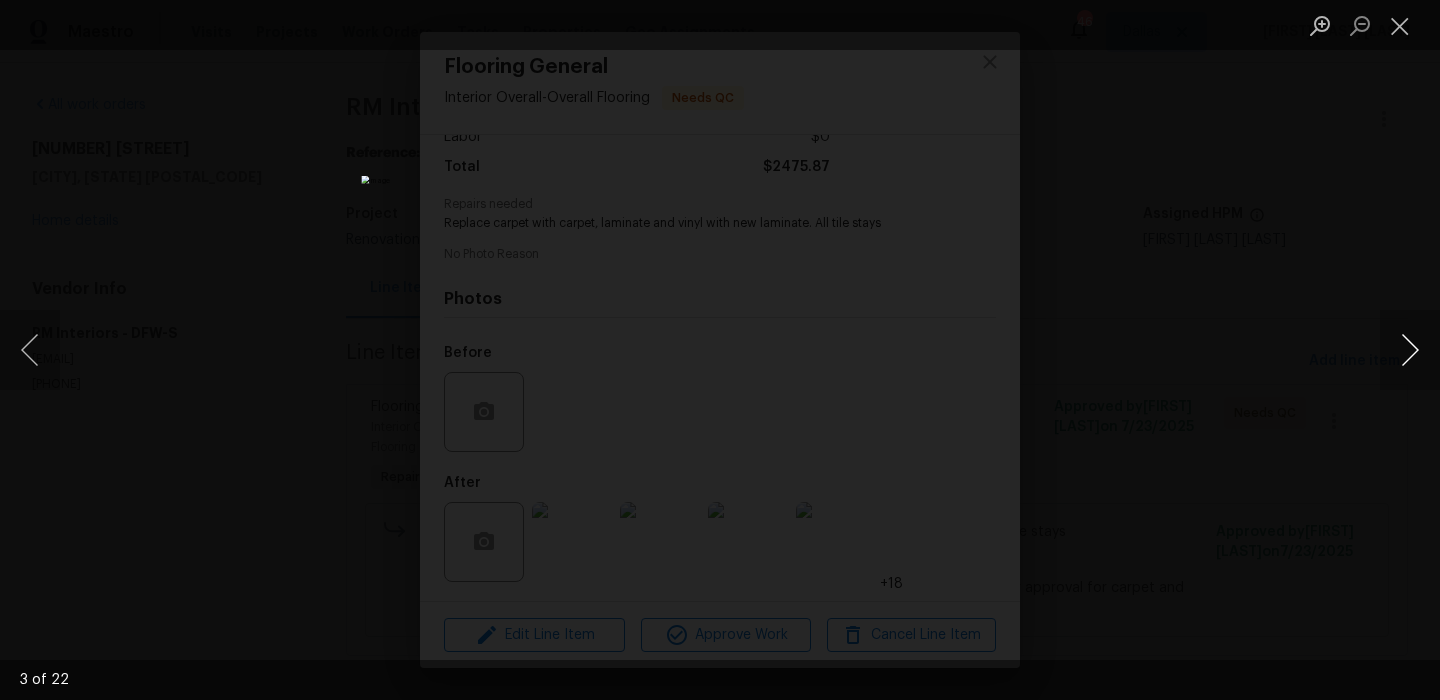 click at bounding box center [1410, 350] 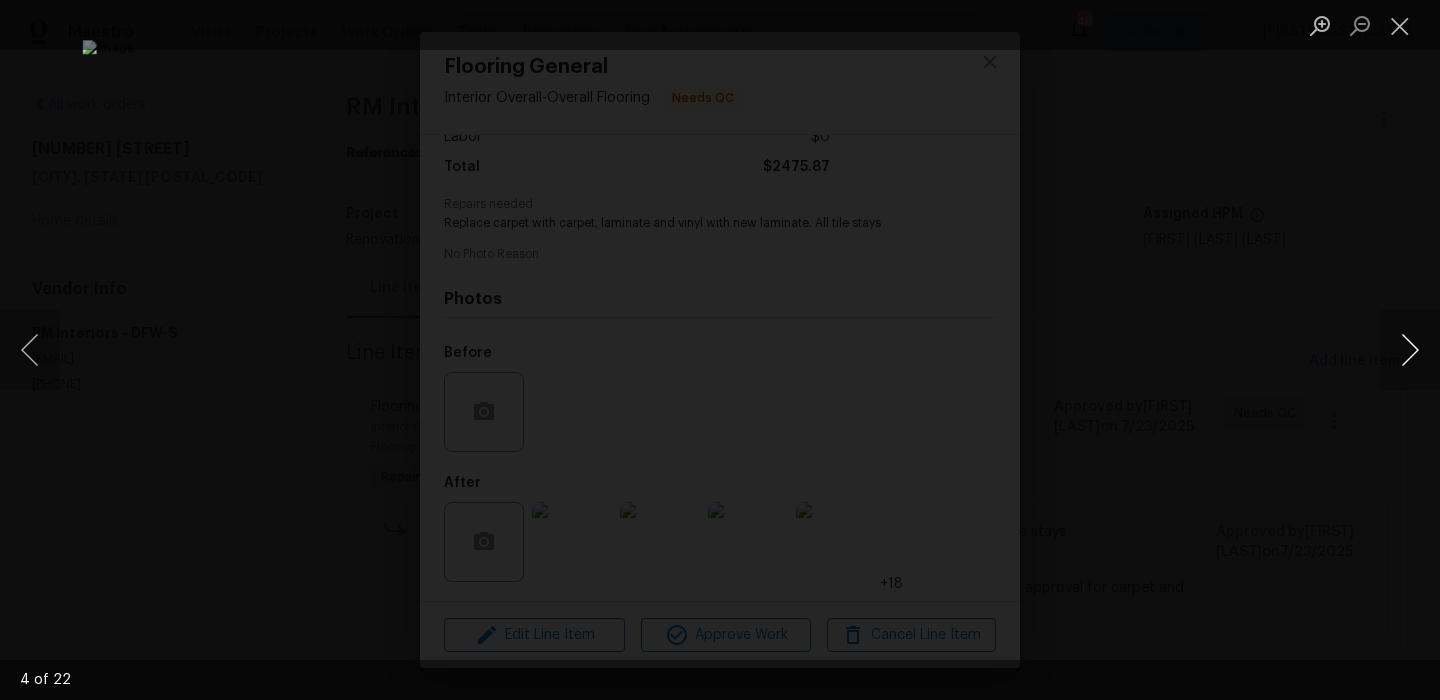 click at bounding box center (1410, 350) 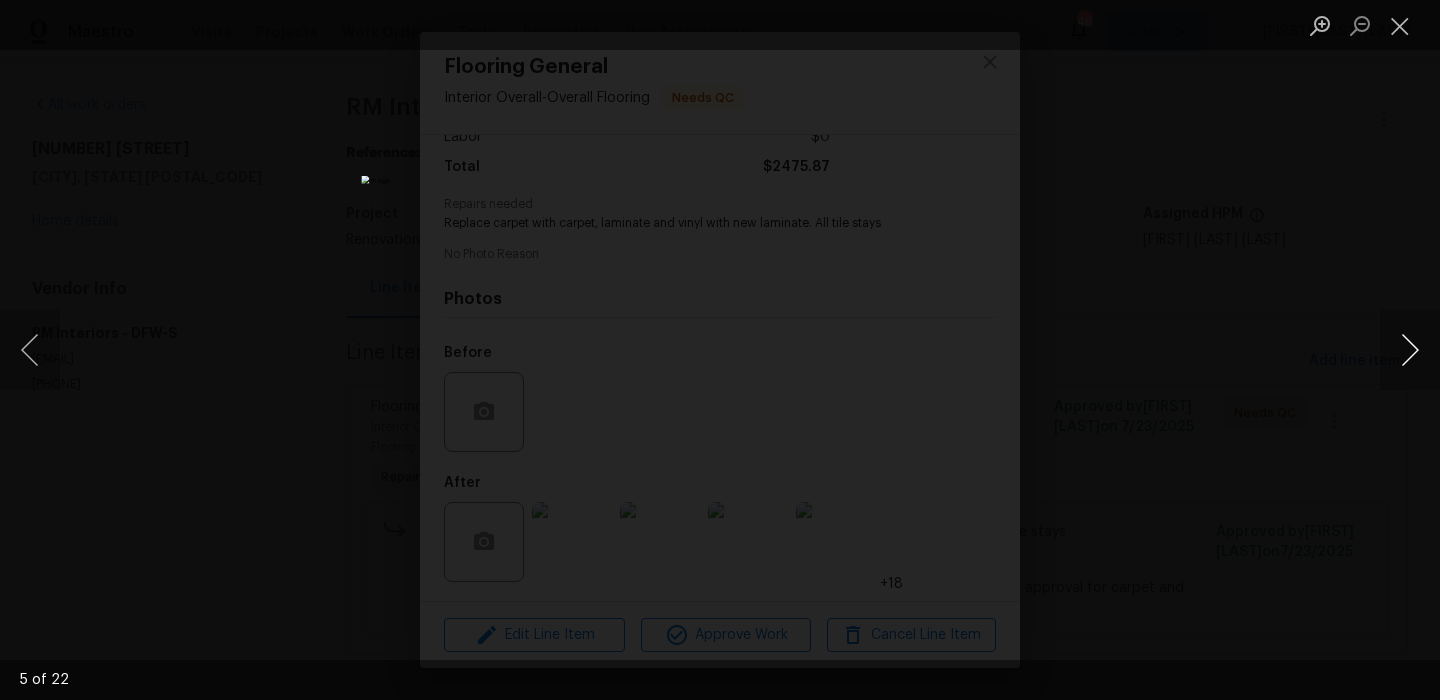click at bounding box center [1410, 350] 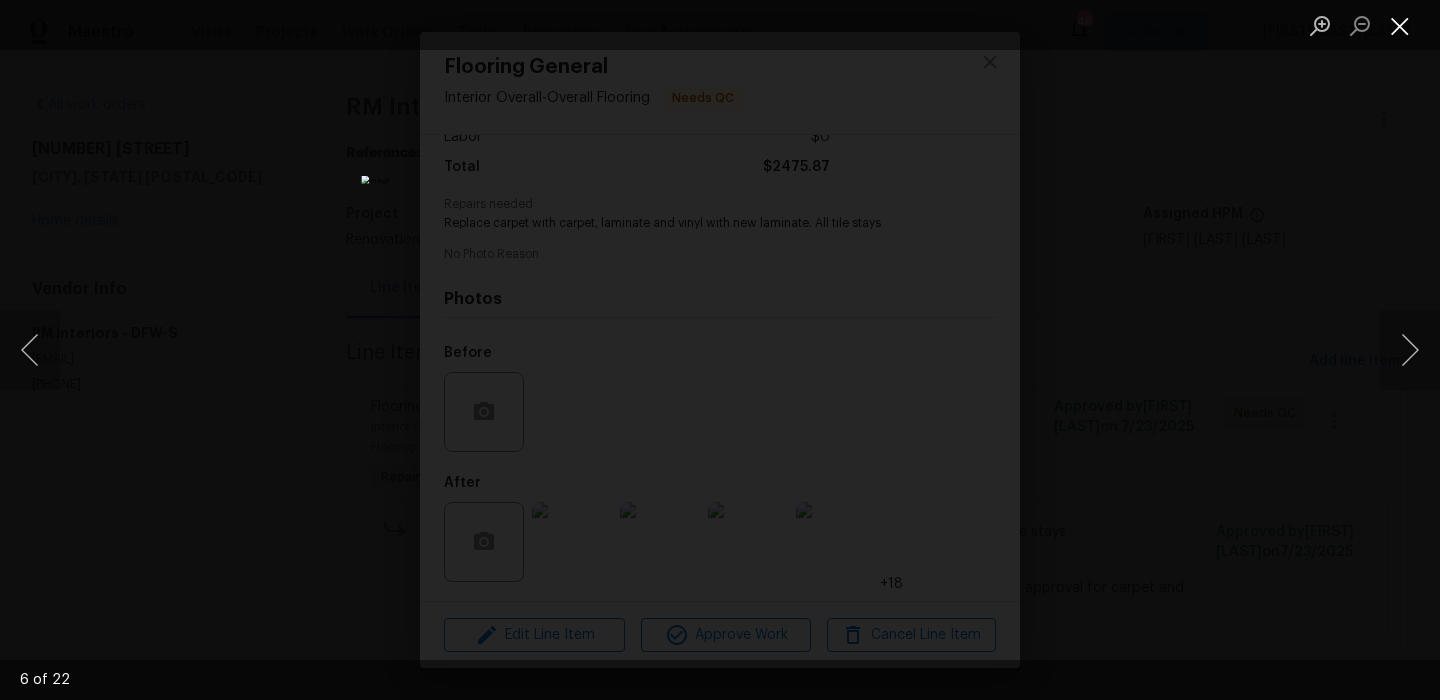 click at bounding box center (1400, 25) 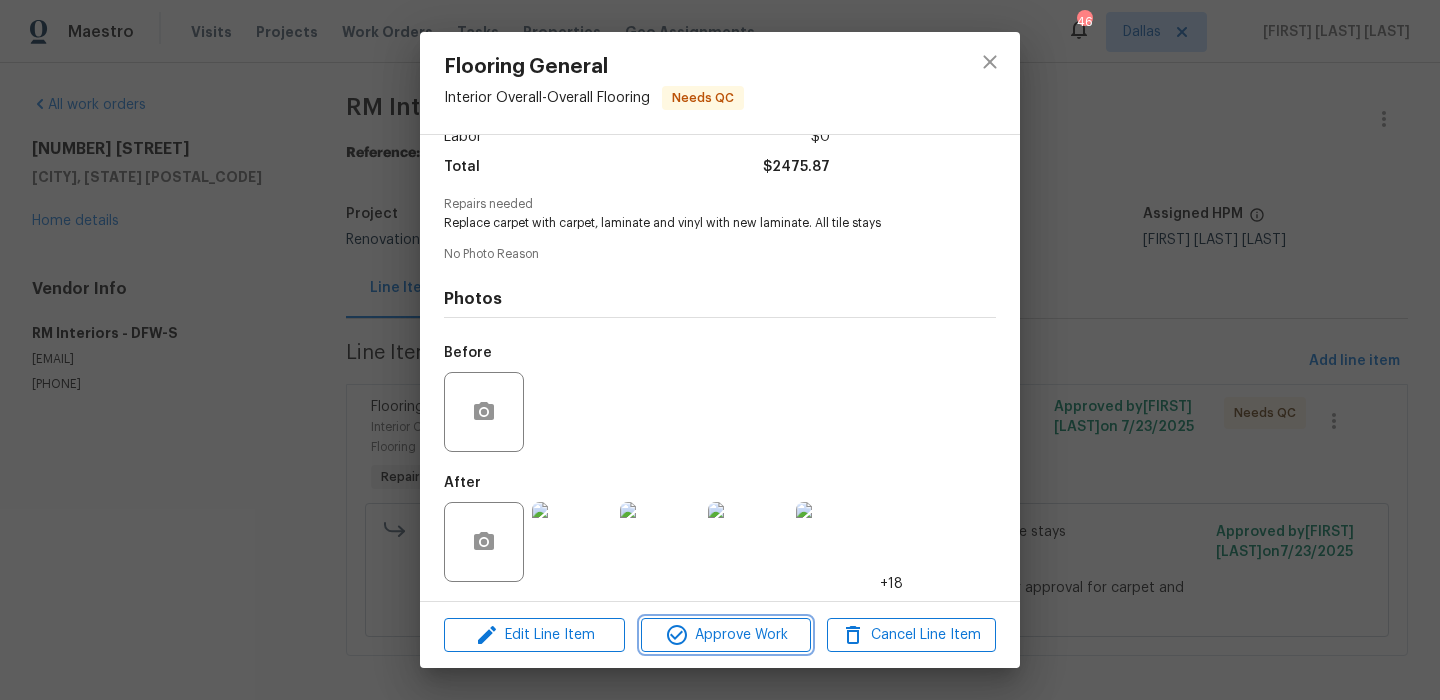 click on "Approve Work" at bounding box center (725, 635) 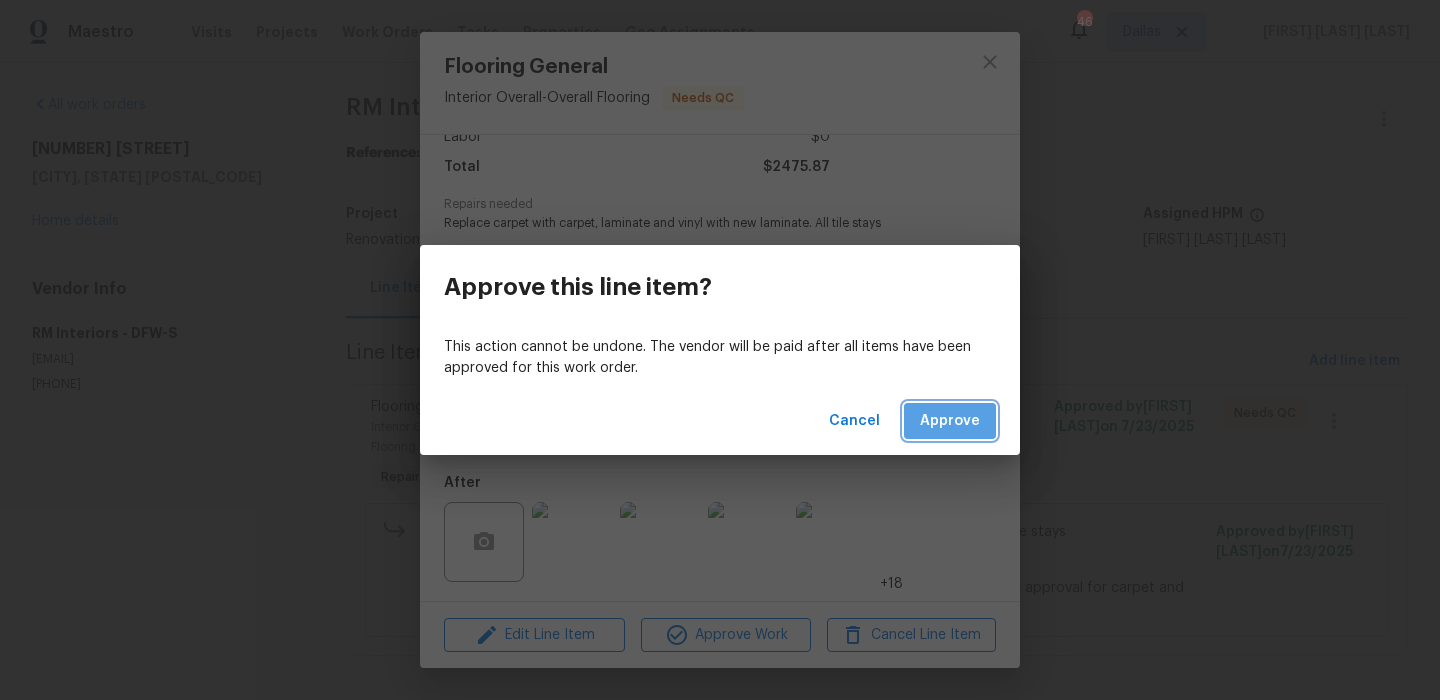 click on "Approve" at bounding box center (950, 421) 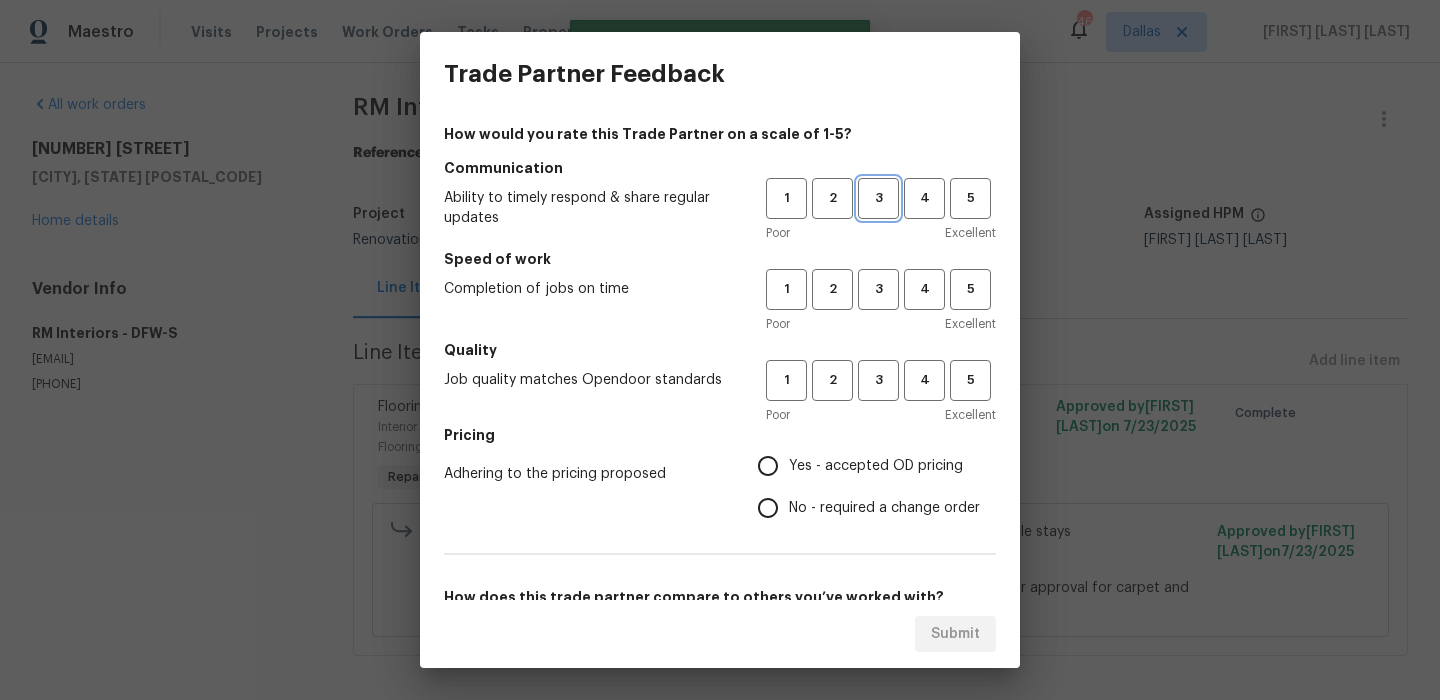 click on "3" at bounding box center (878, 198) 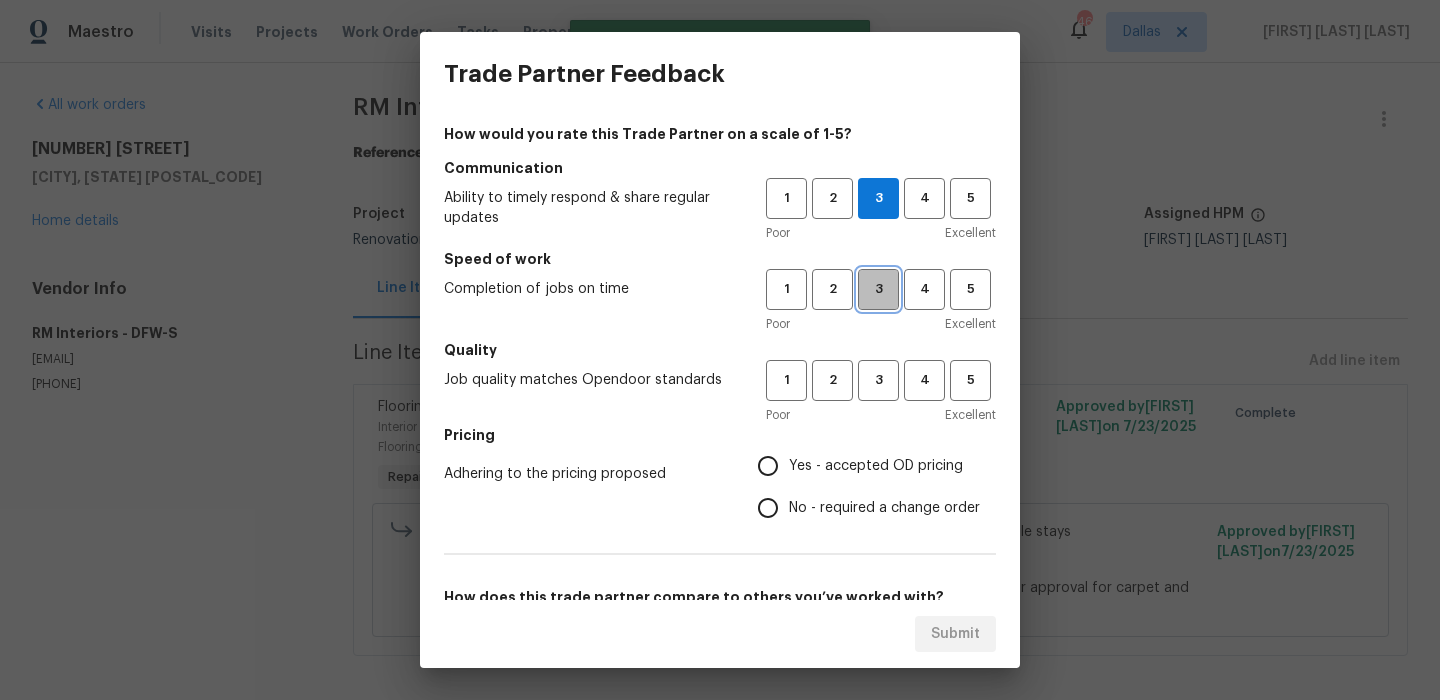 click on "3" at bounding box center (878, 289) 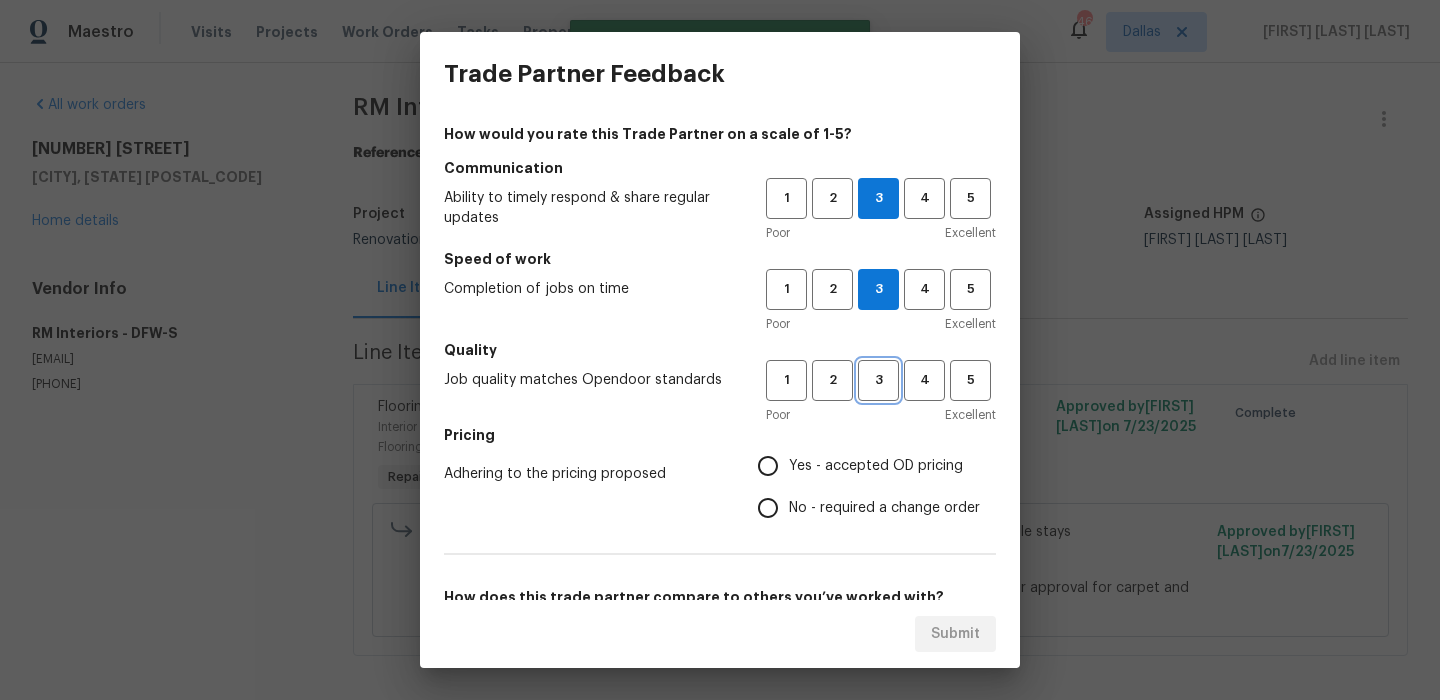 click on "3" at bounding box center (878, 380) 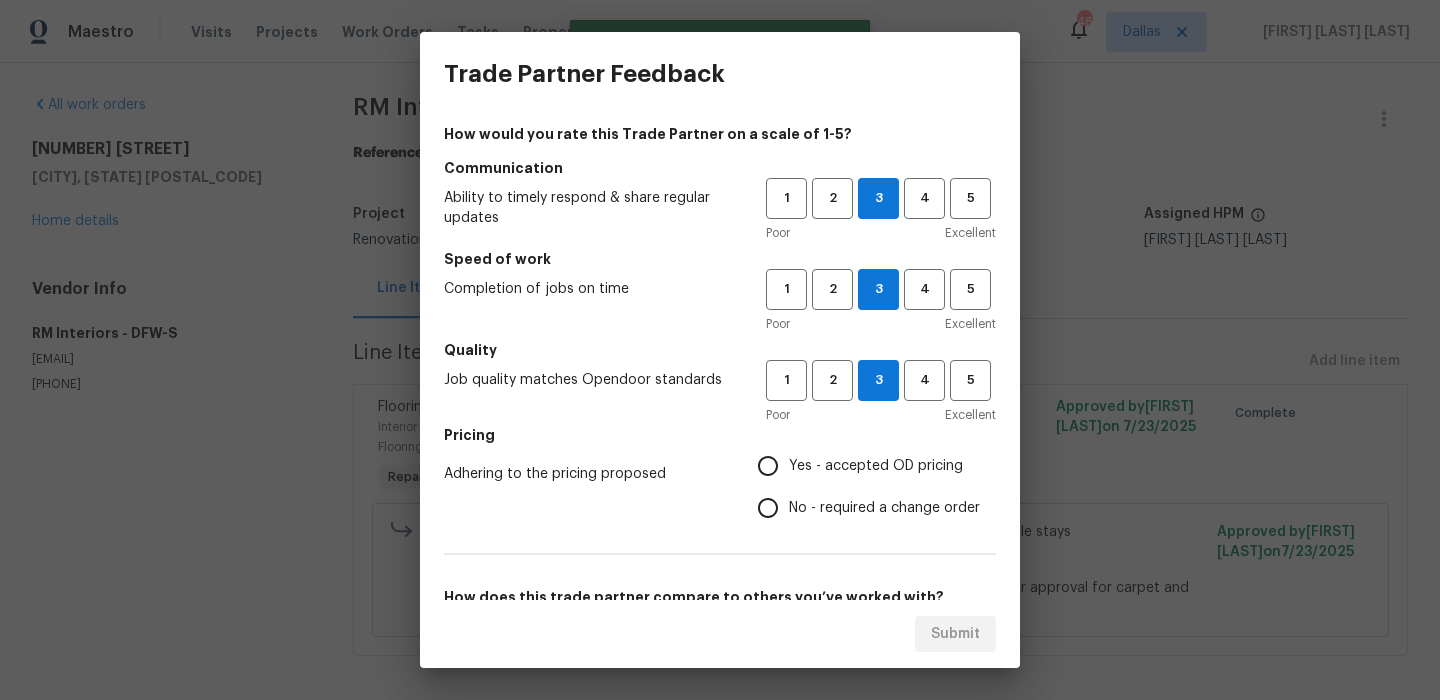click on "Yes - accepted OD pricing" at bounding box center (876, 466) 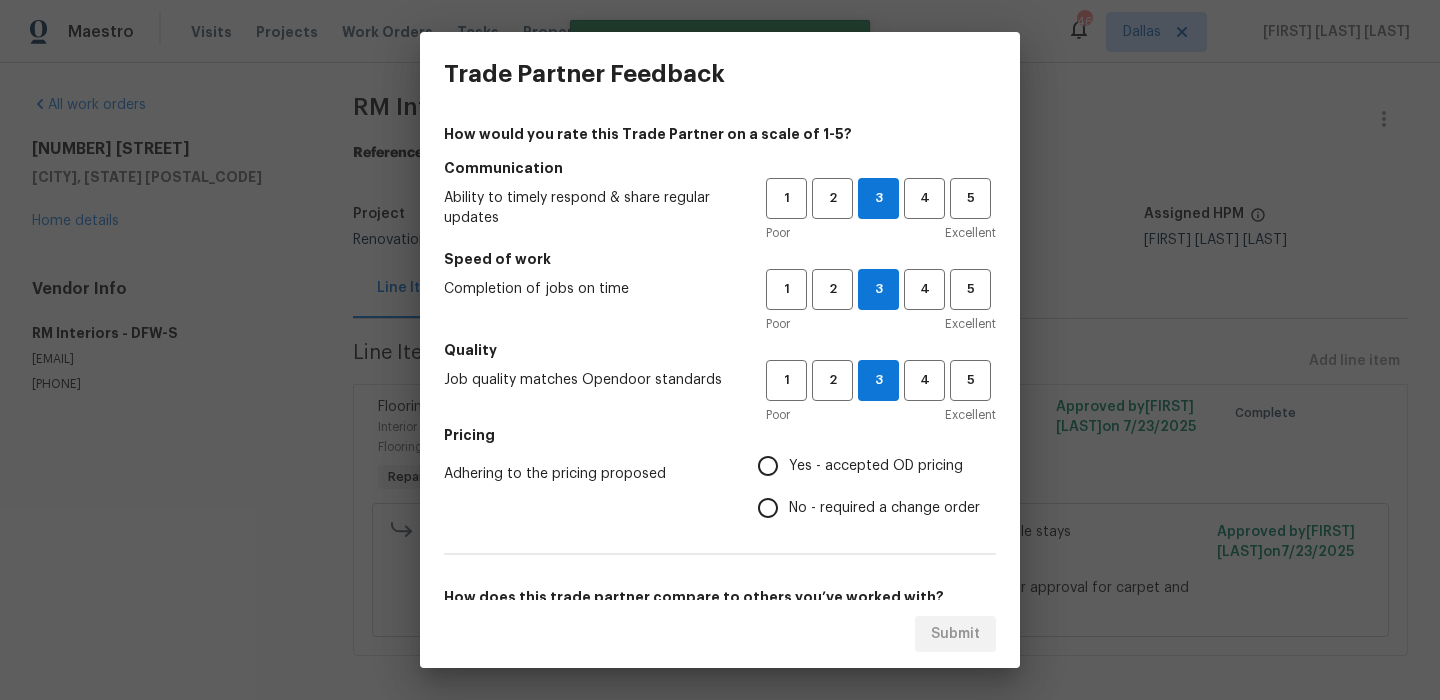 click on "Yes - accepted OD pricing" at bounding box center (768, 466) 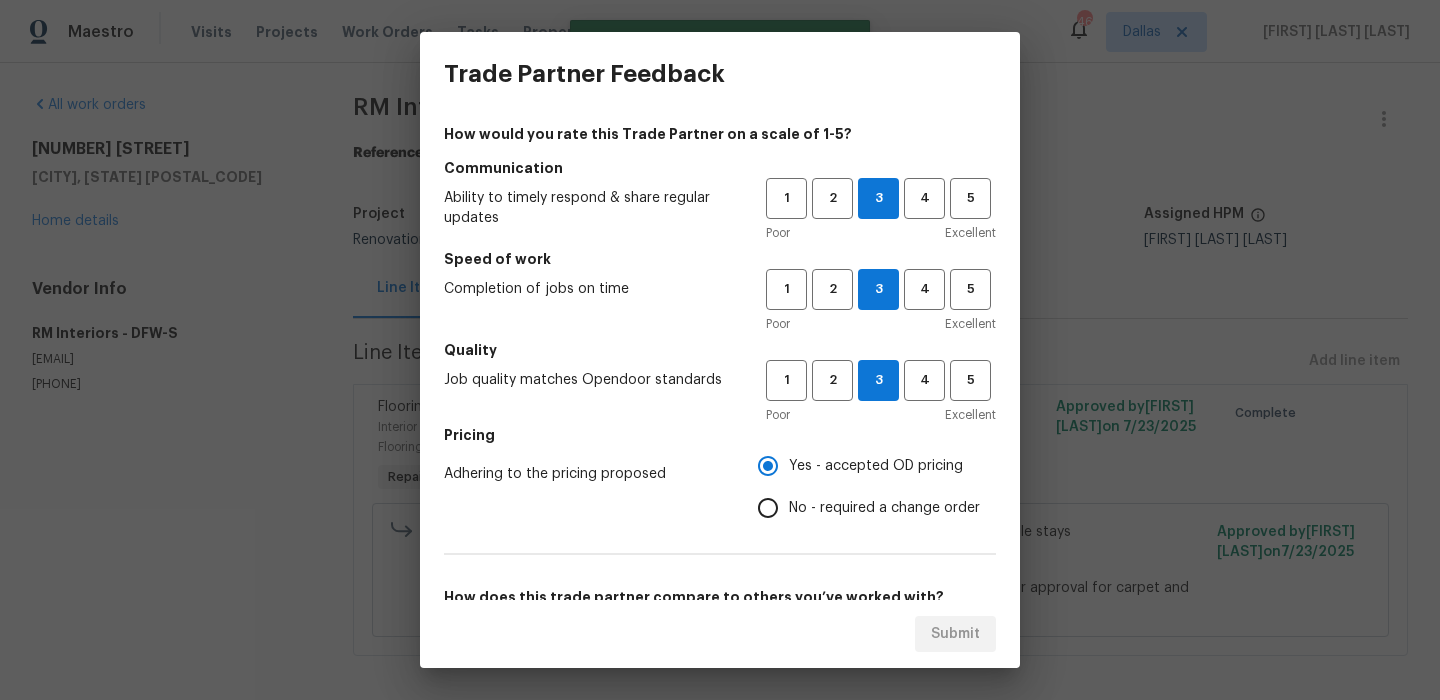 scroll, scrollTop: 176, scrollLeft: 0, axis: vertical 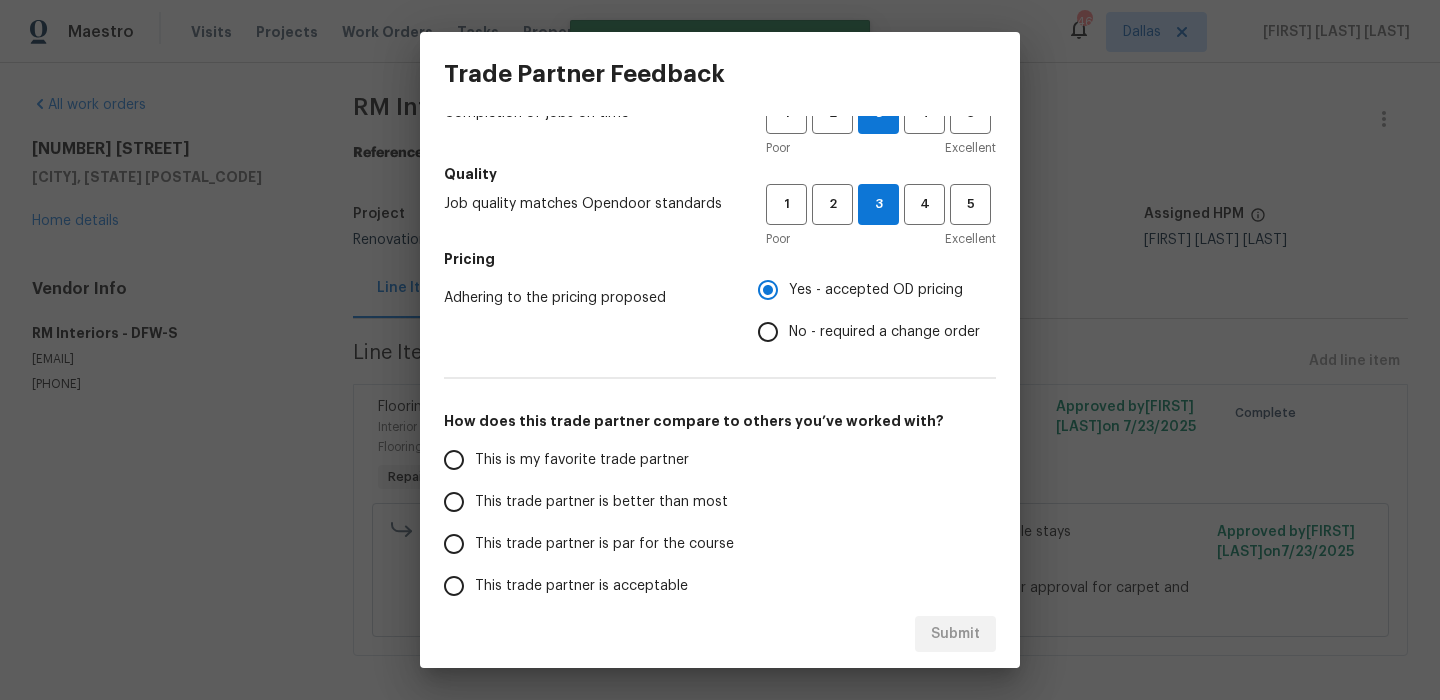 click on "This is my favorite trade partner" at bounding box center (591, 460) 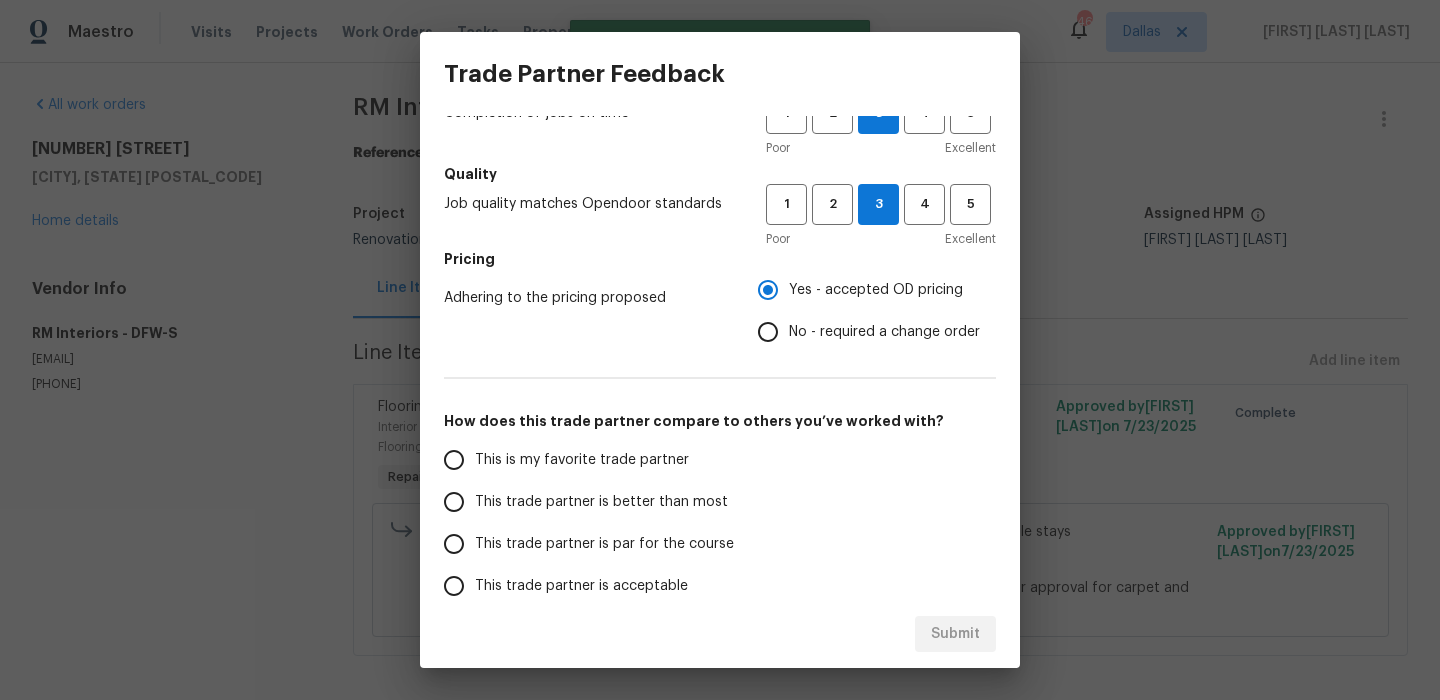 click on "This is my favorite trade partner" at bounding box center [454, 460] 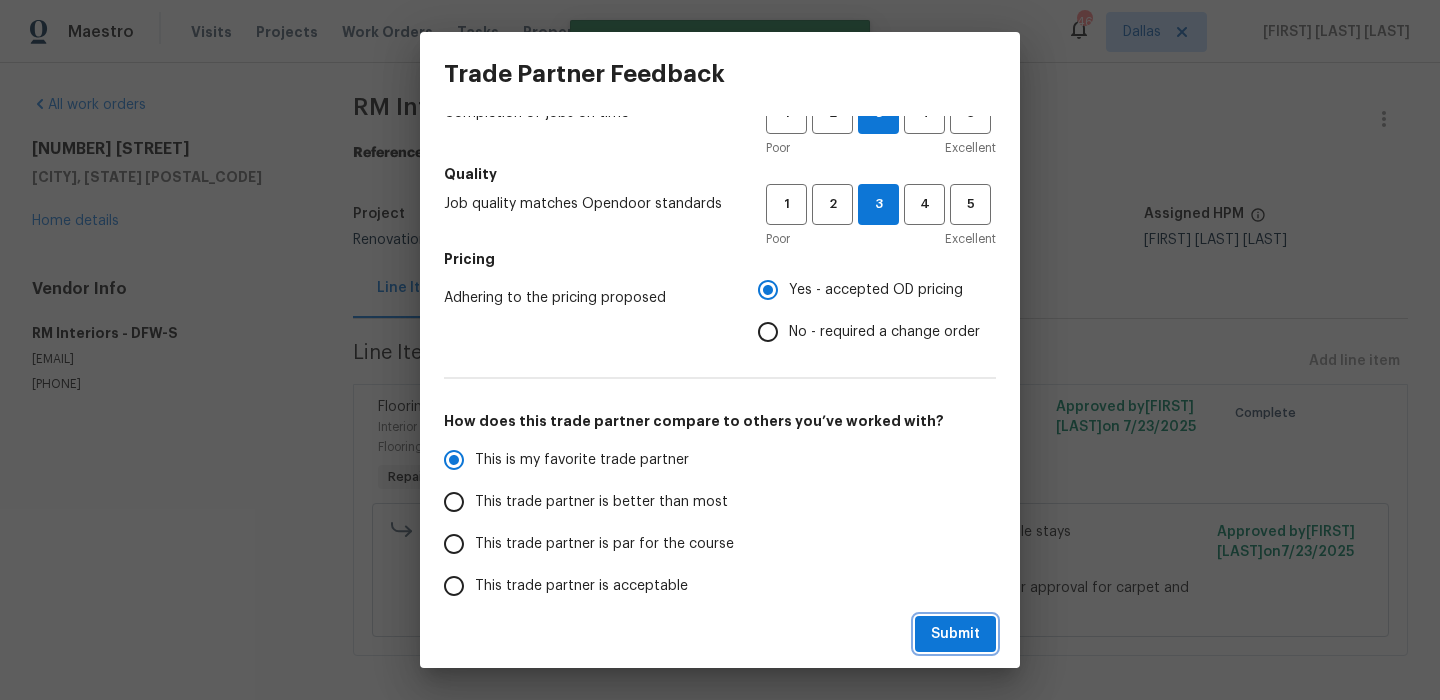 click on "Submit" at bounding box center [955, 634] 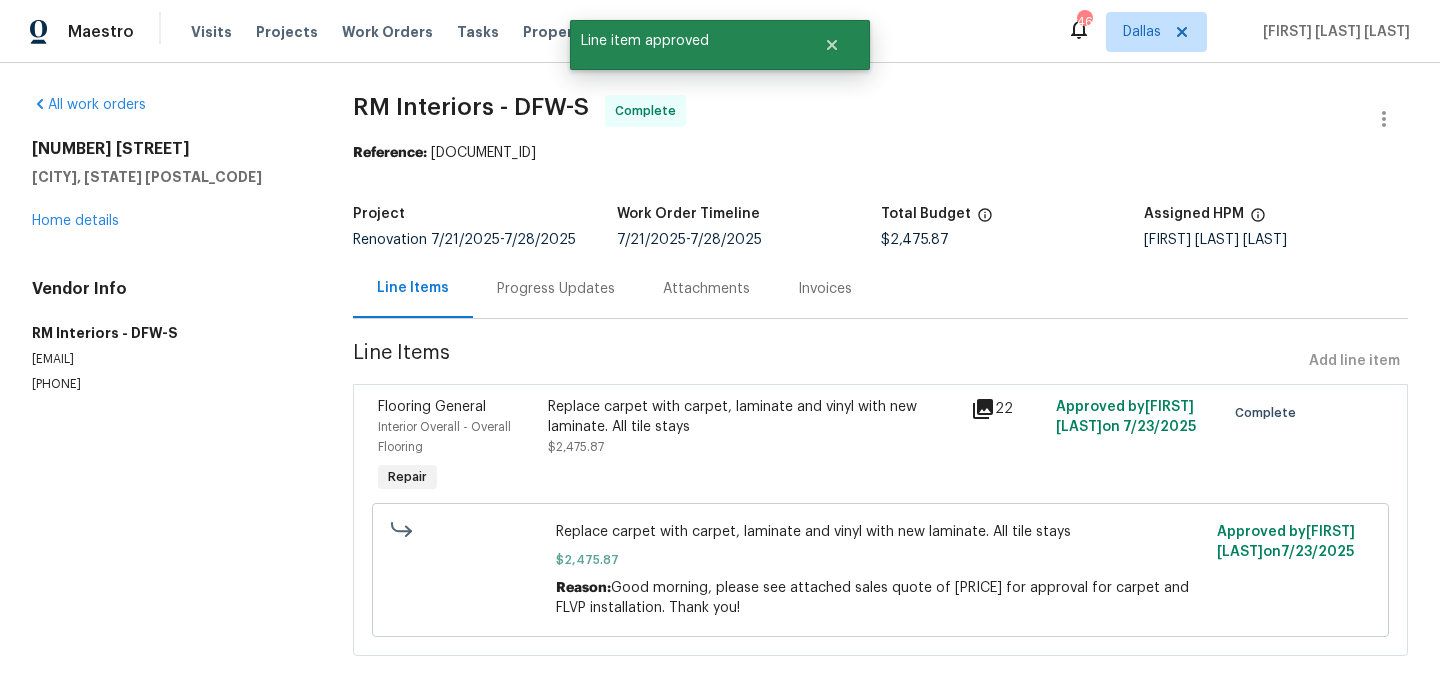 radio on "false" 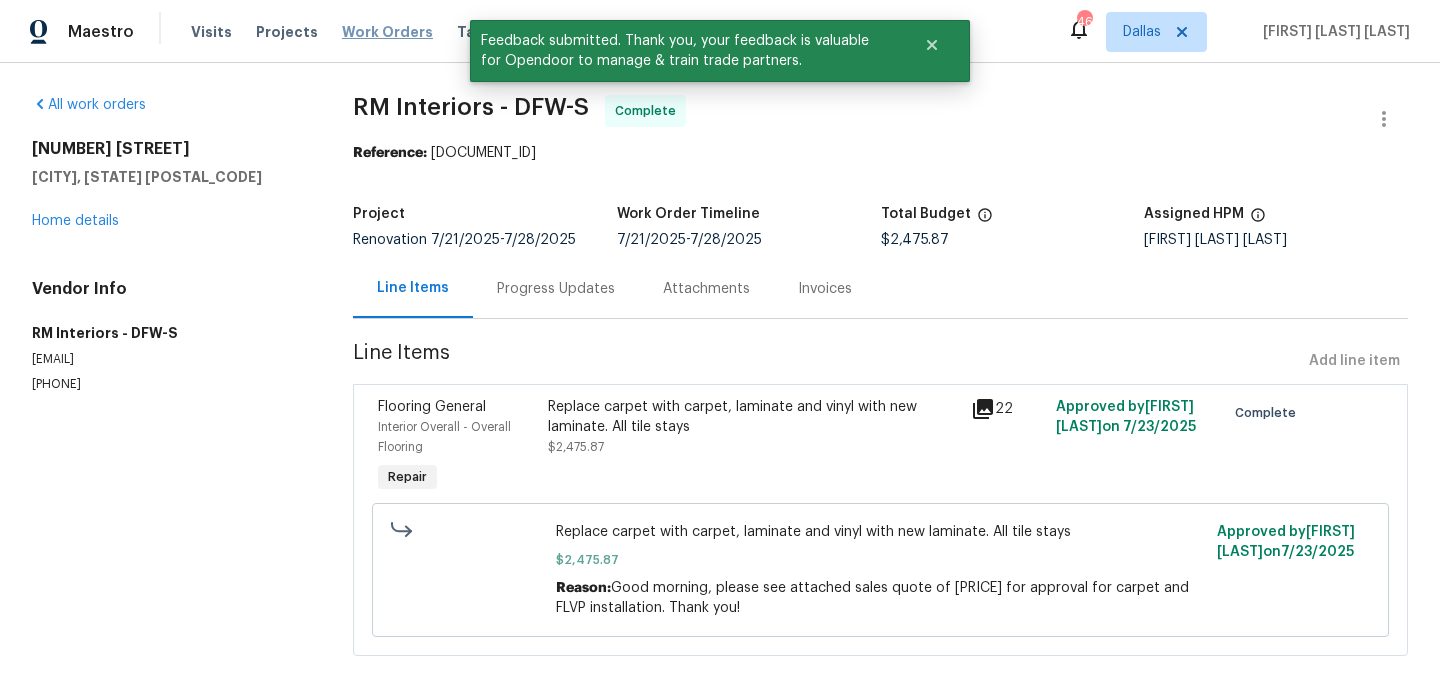 click on "Work Orders" at bounding box center [387, 32] 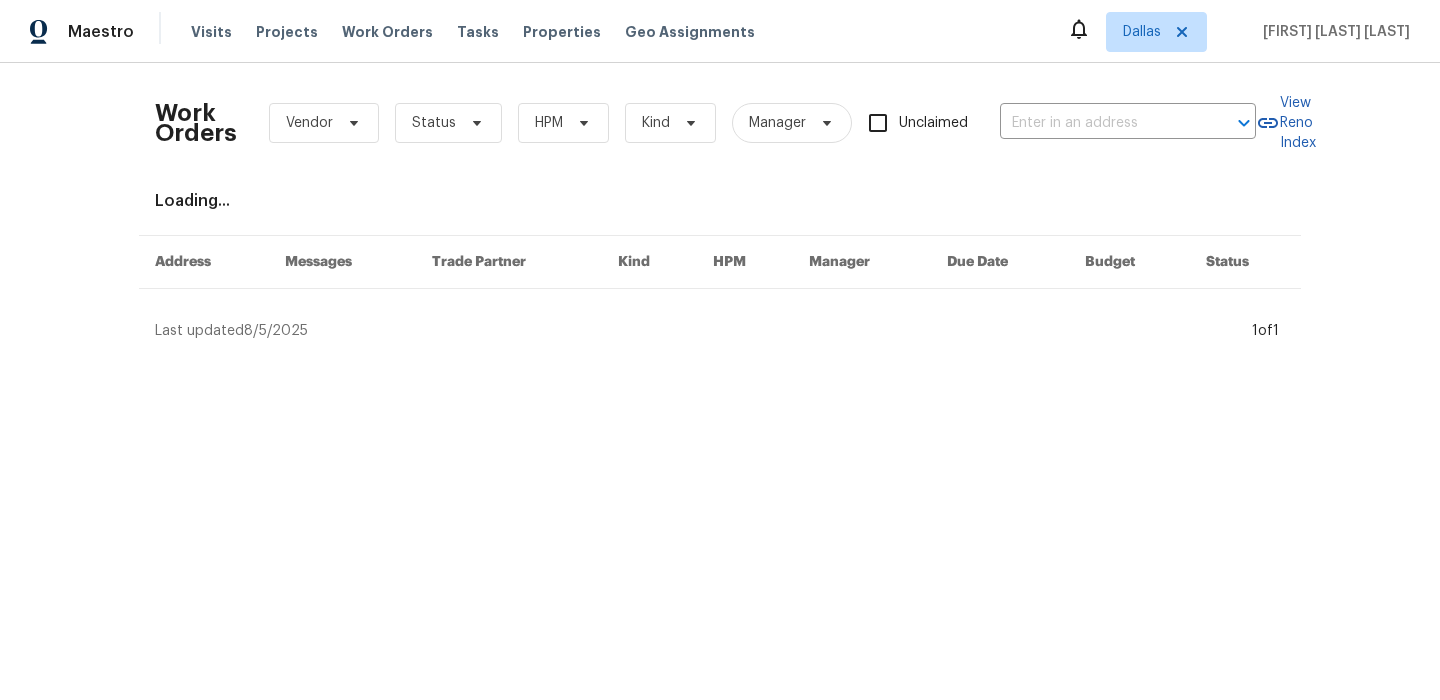 scroll, scrollTop: 0, scrollLeft: 0, axis: both 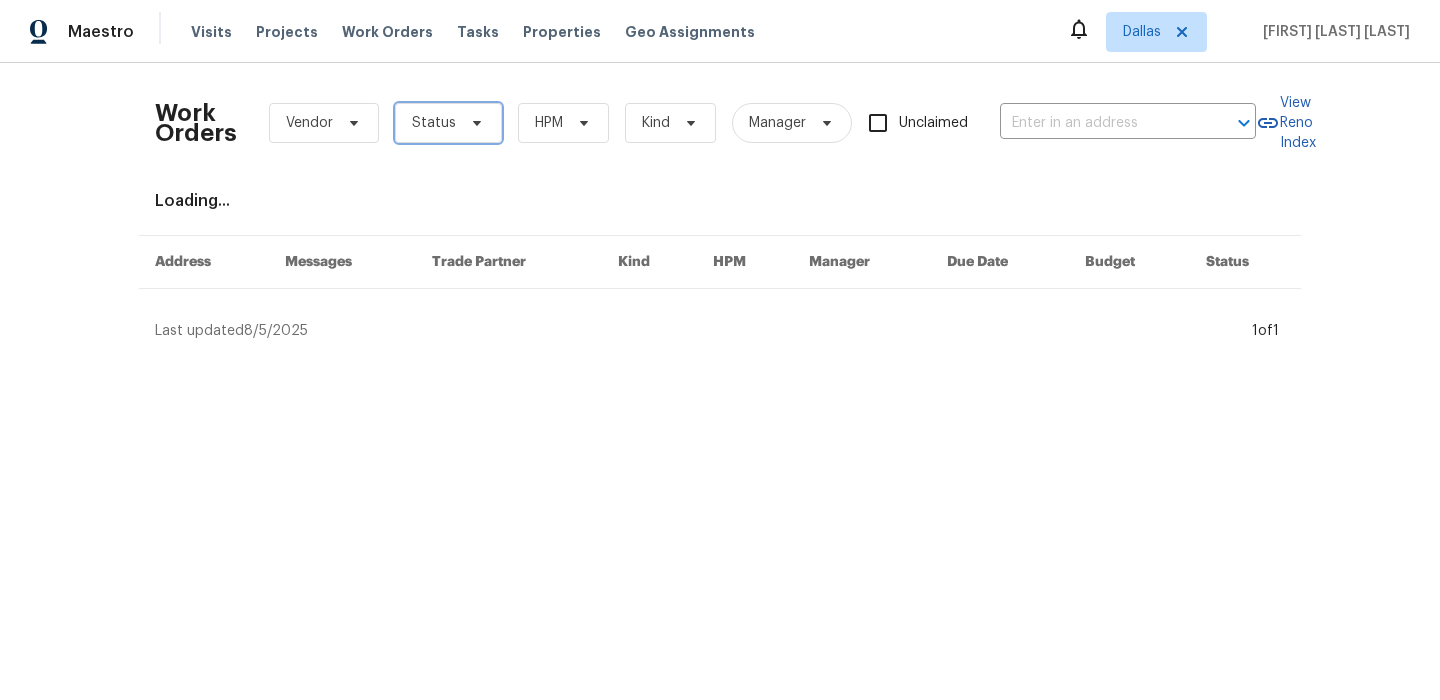 click on "Status" at bounding box center (448, 123) 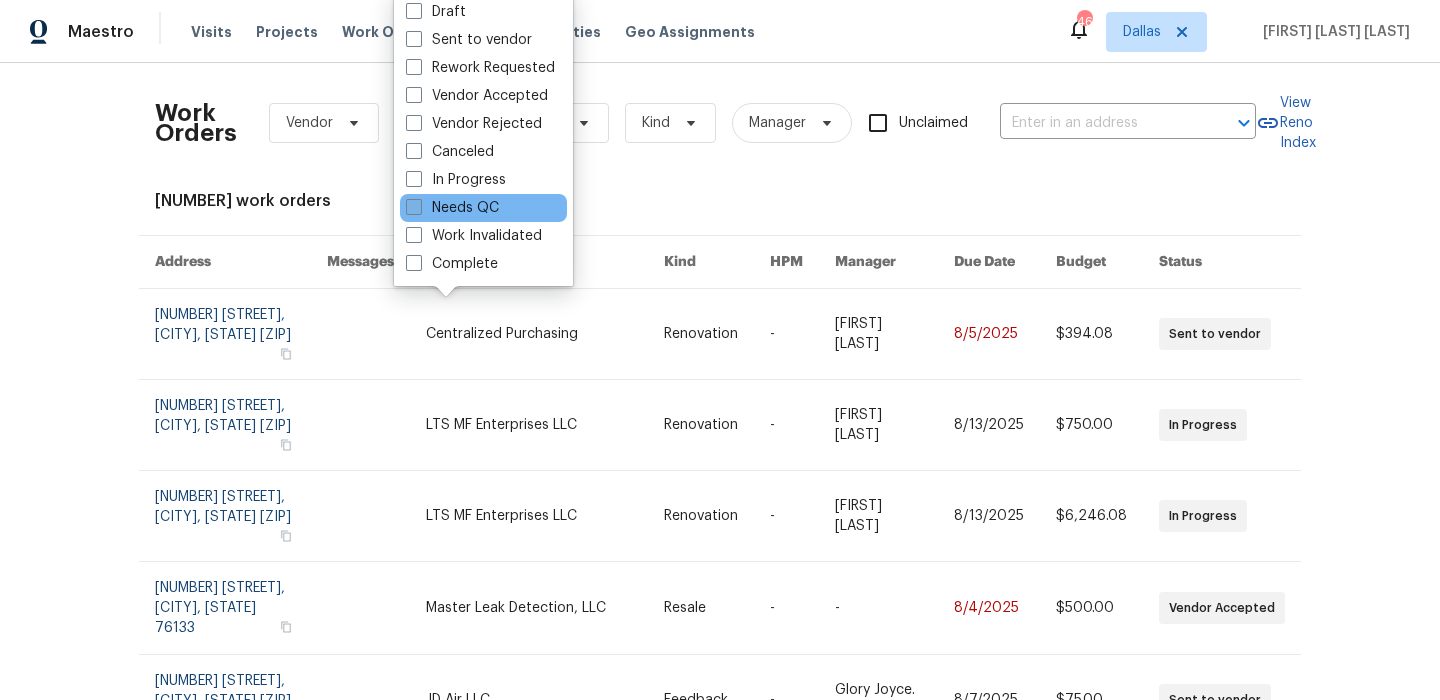 click on "Needs QC" at bounding box center [452, 208] 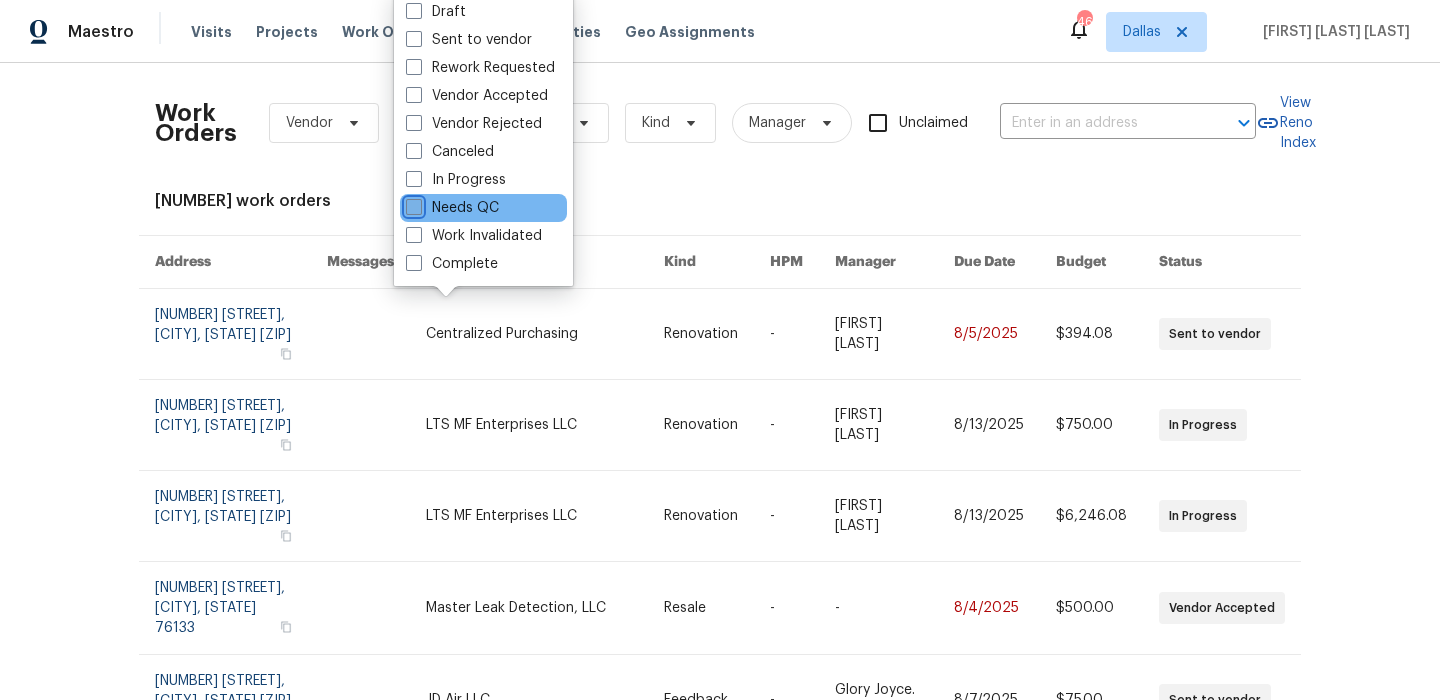 click on "Needs QC" at bounding box center (412, 204) 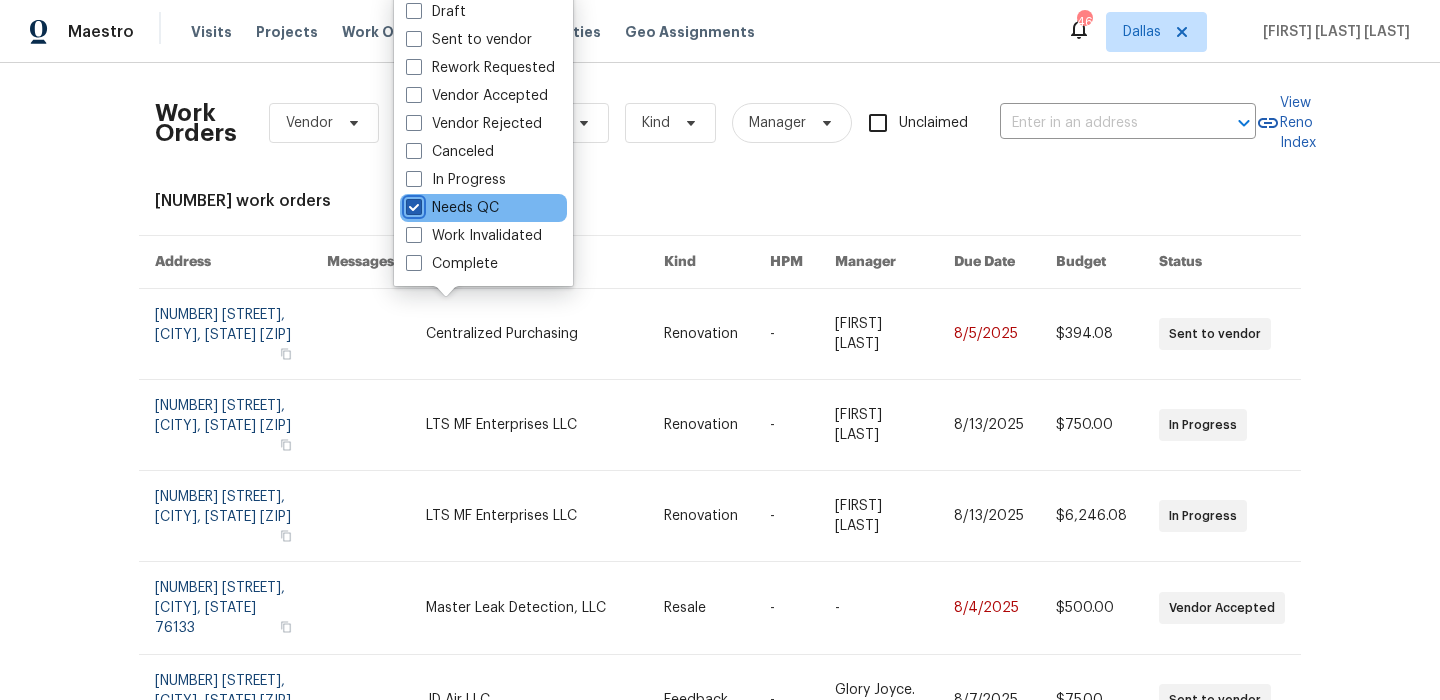 checkbox on "true" 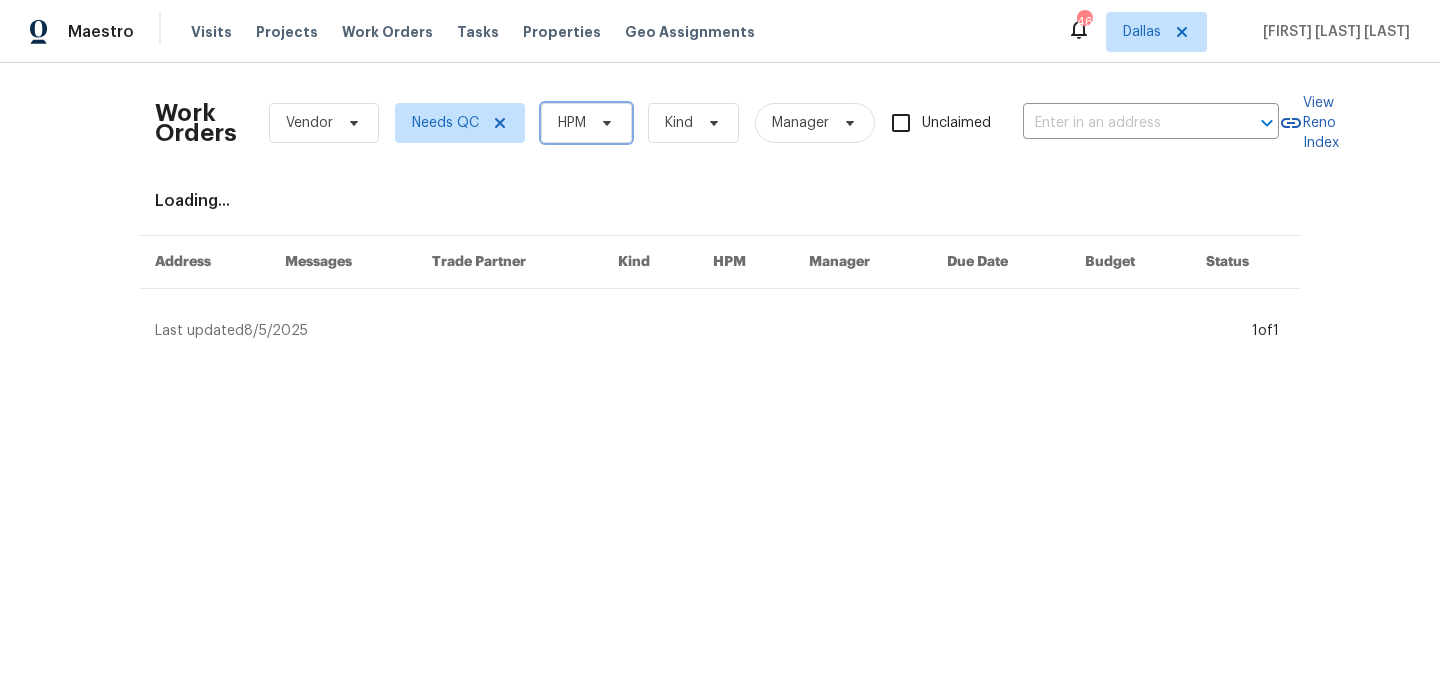 click on "HPM" at bounding box center [572, 123] 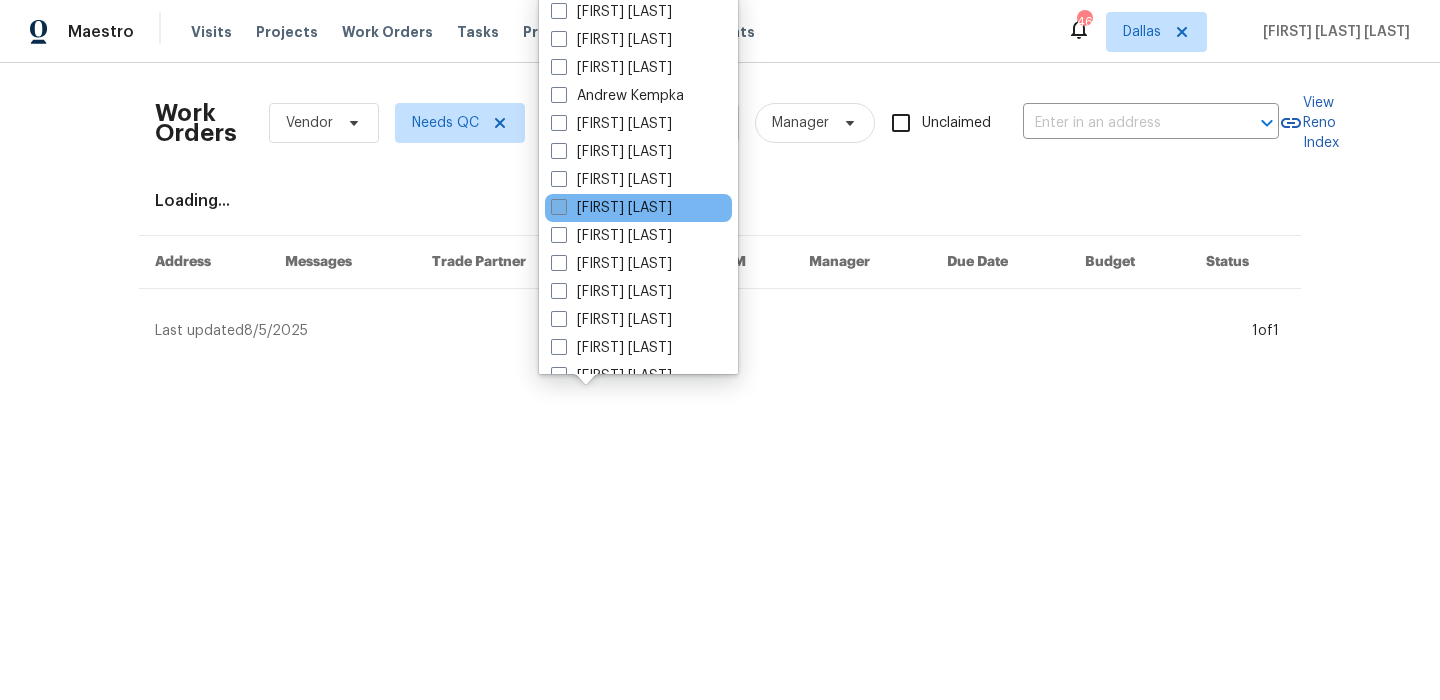 scroll, scrollTop: 164, scrollLeft: 0, axis: vertical 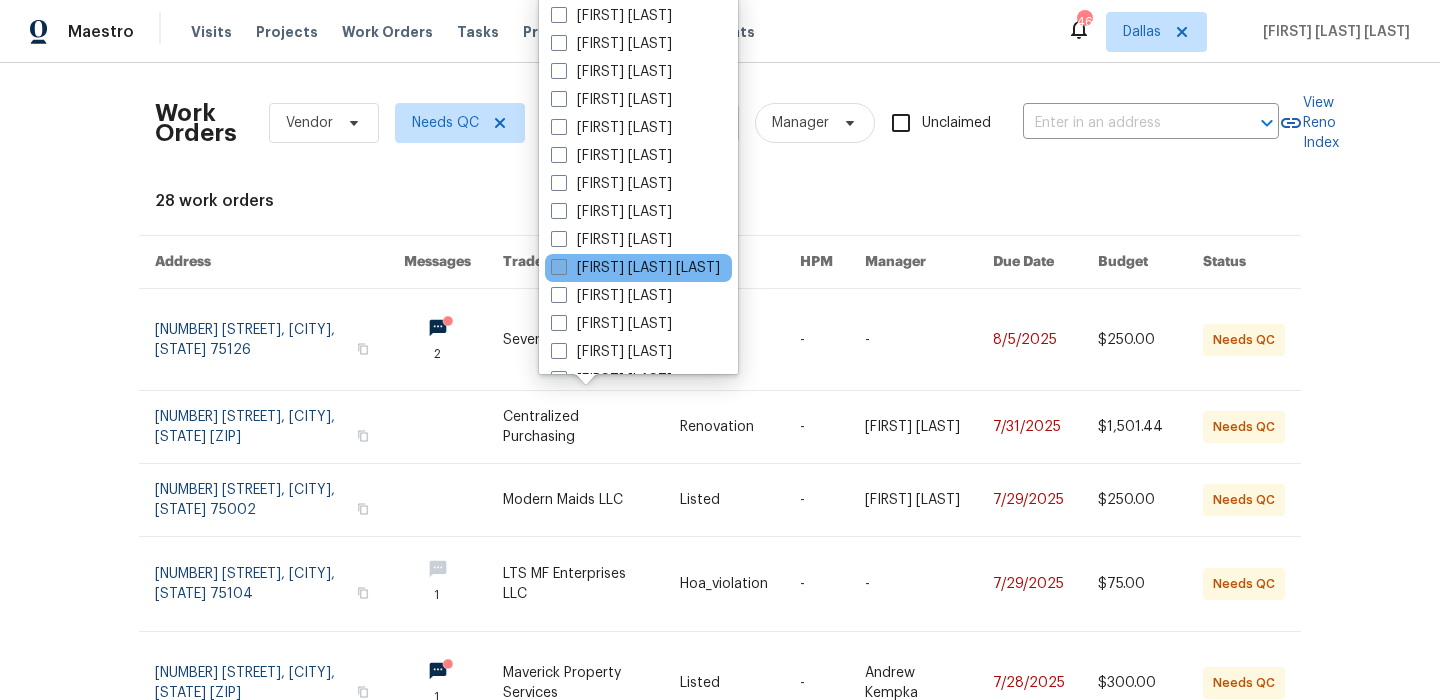 click on "[FIRST] [LAST] [LAST]" at bounding box center [635, 268] 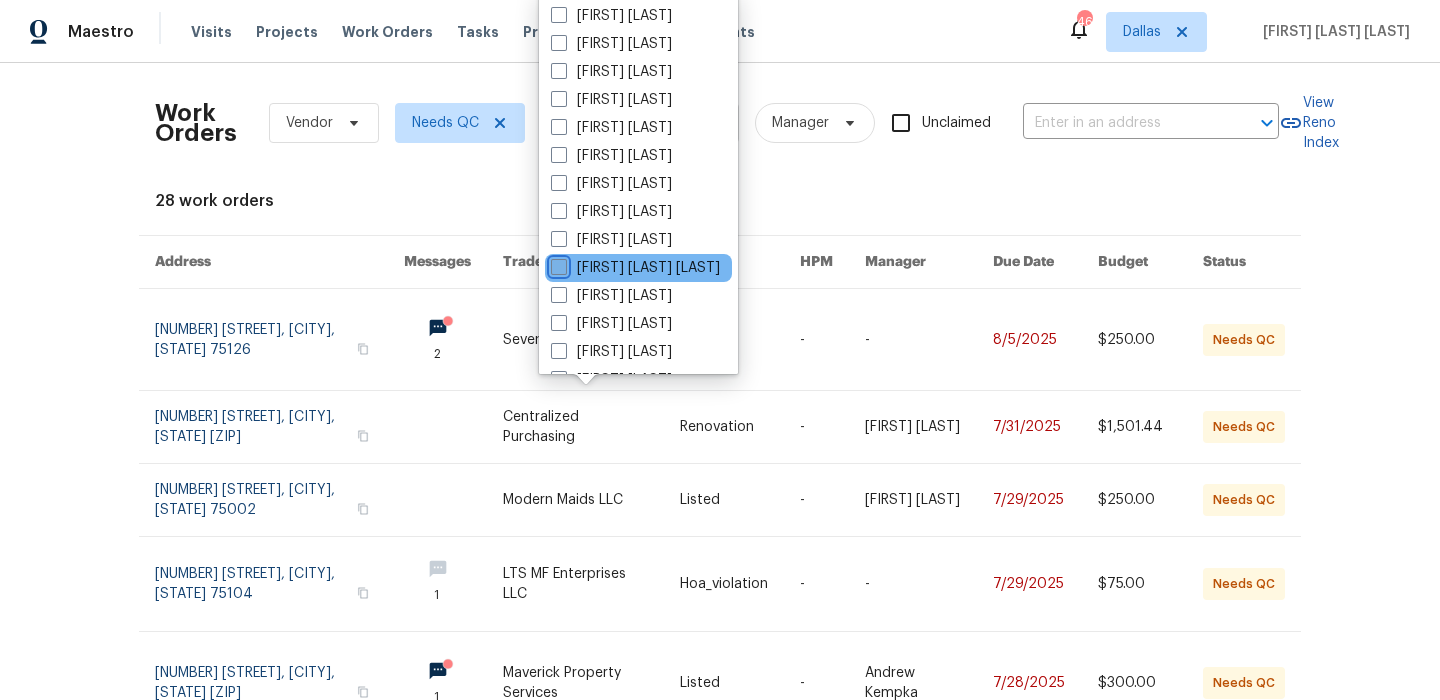 click on "[FIRST] [LAST] [LAST]" at bounding box center [557, 264] 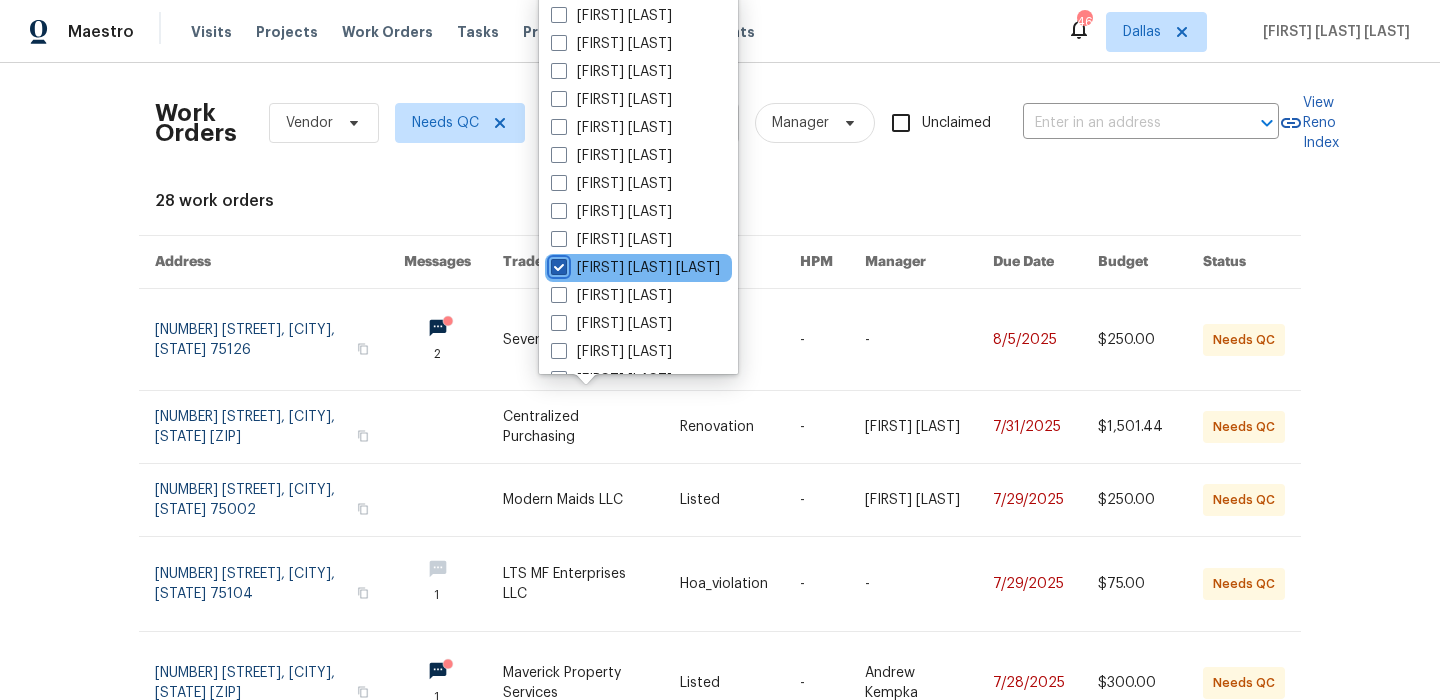 checkbox on "true" 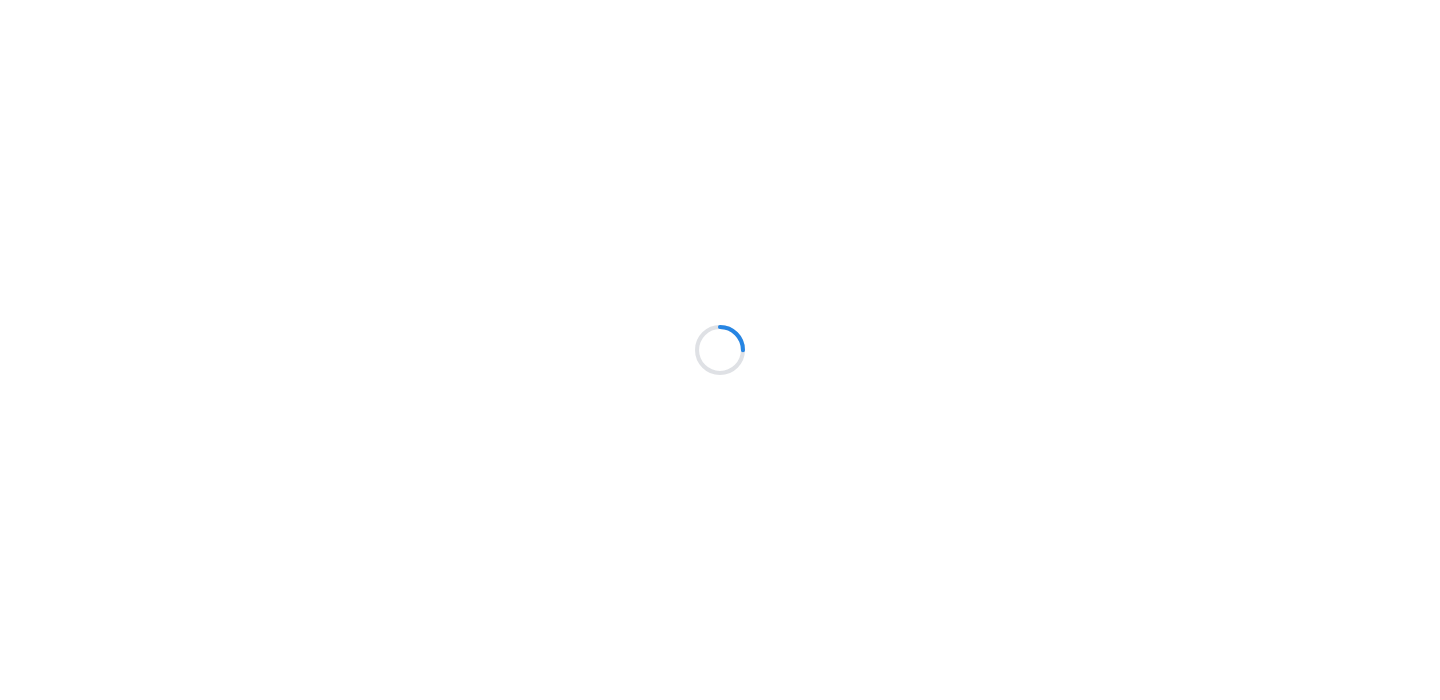 scroll, scrollTop: 0, scrollLeft: 0, axis: both 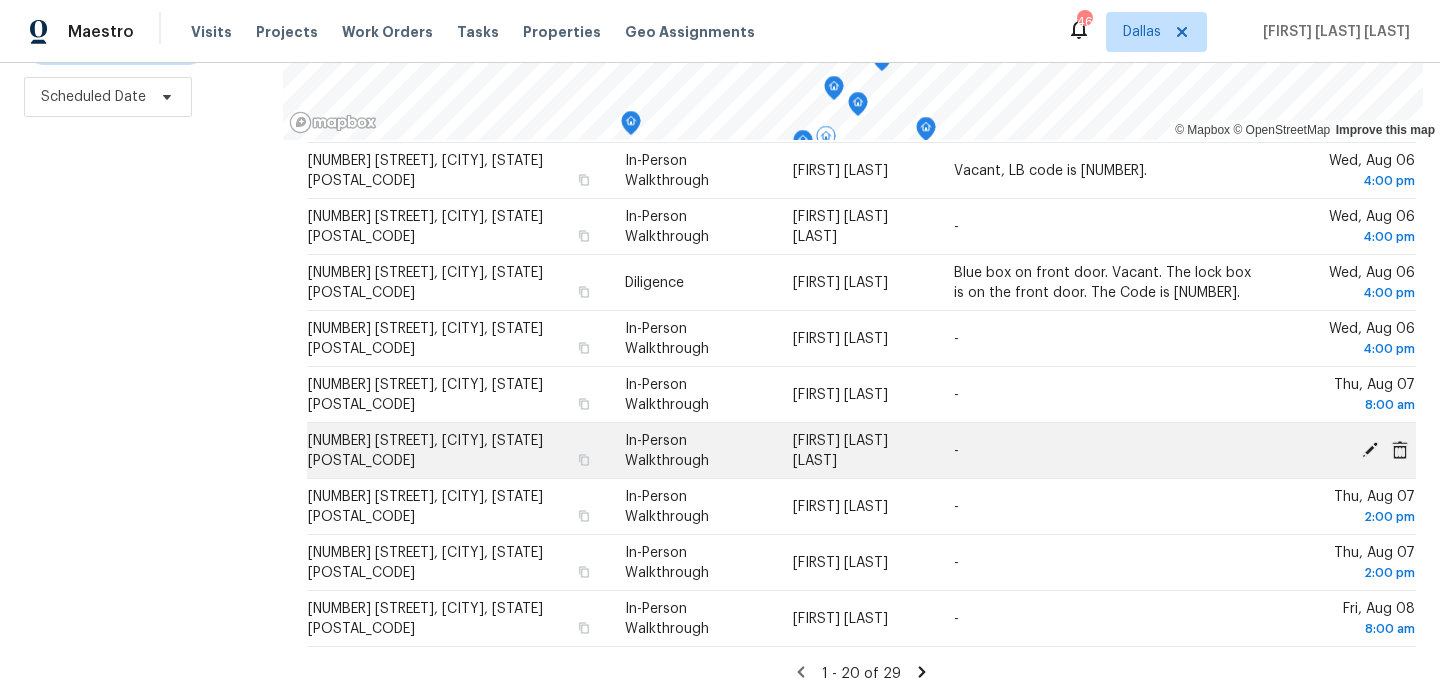 click 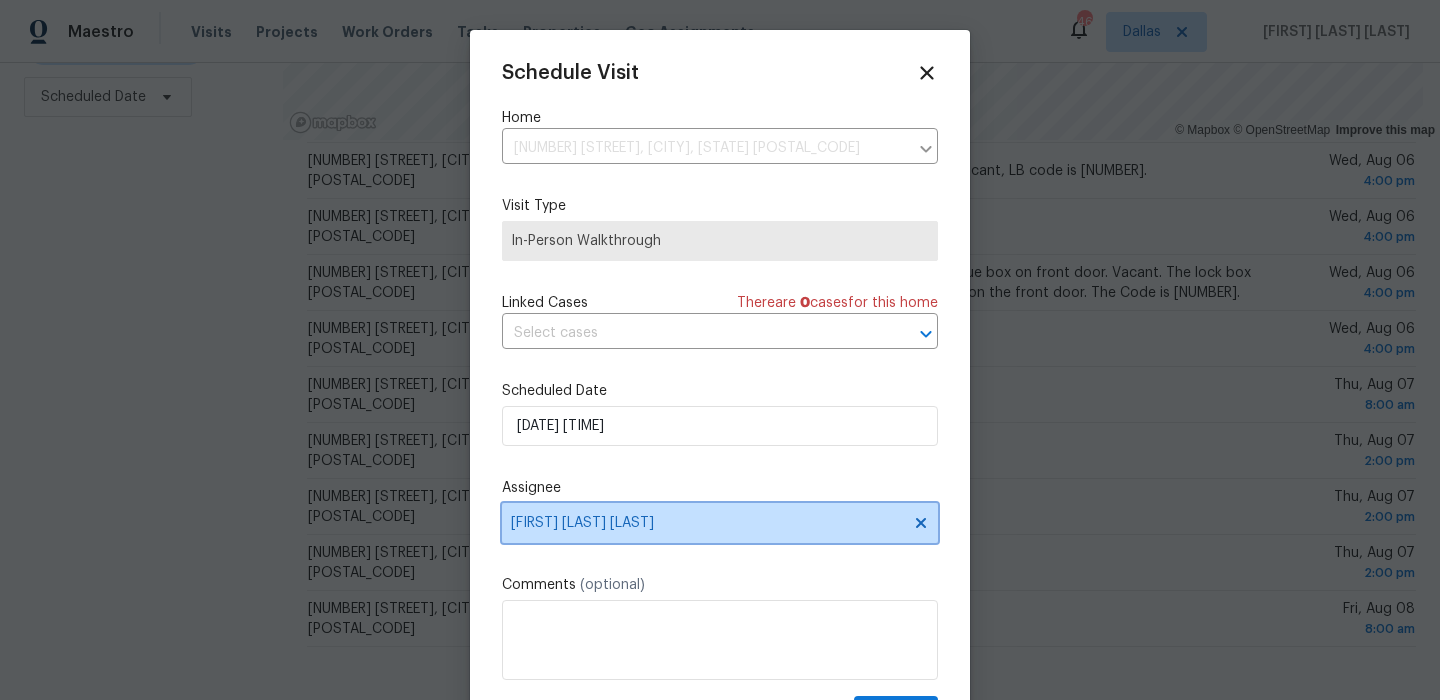 click on "[FIRST] [LAST] [LAST]" at bounding box center [707, 523] 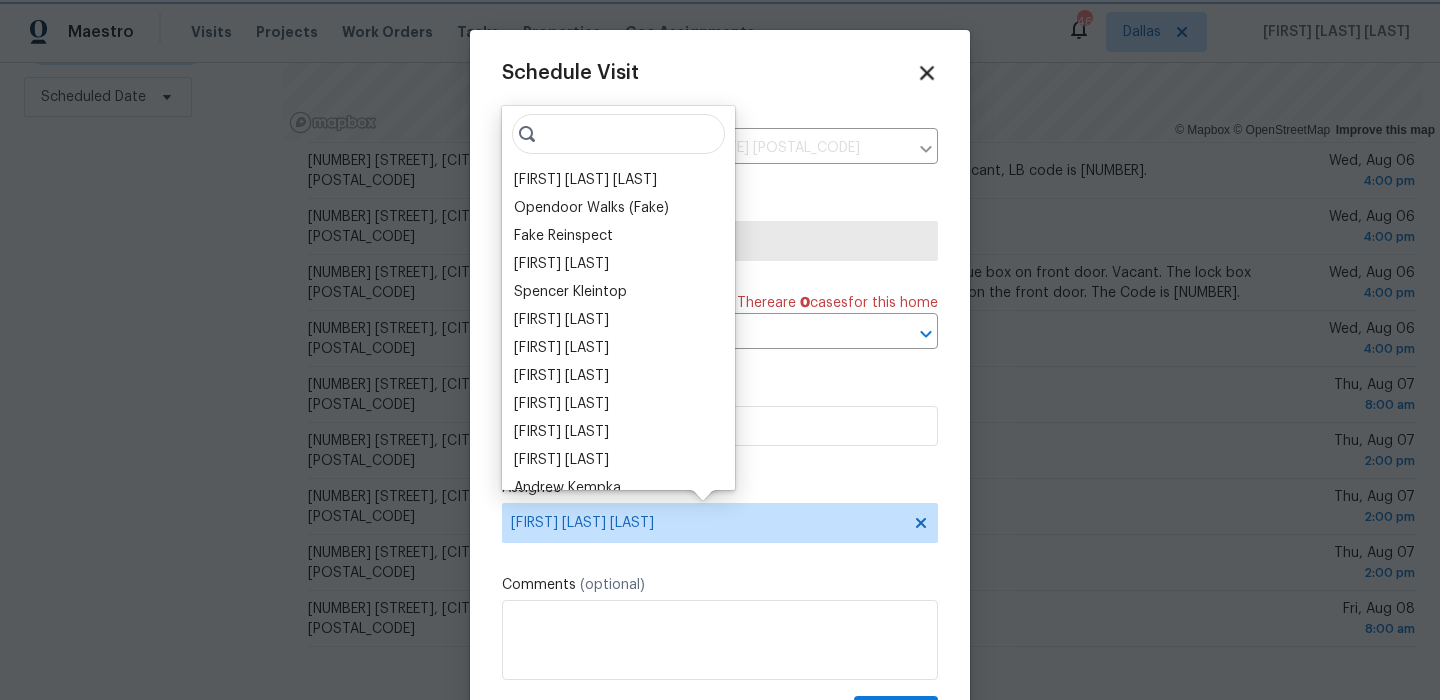 click 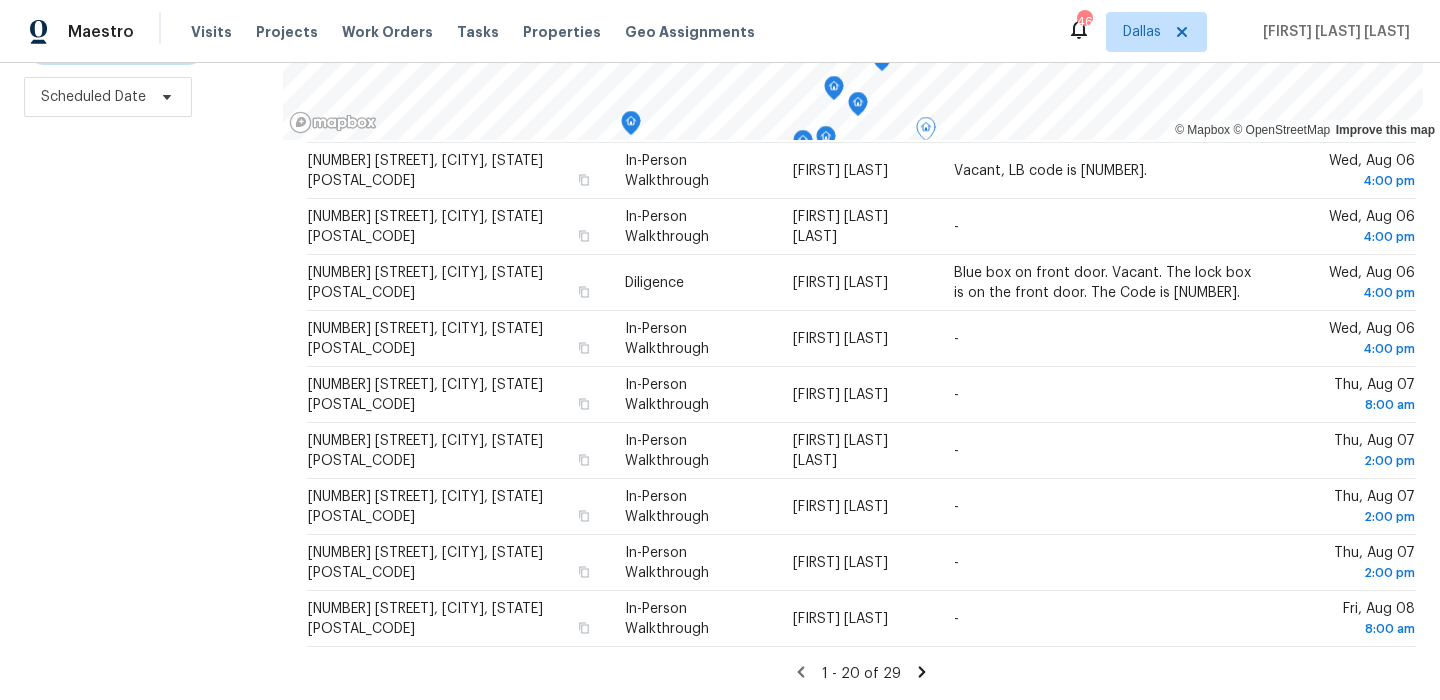 click 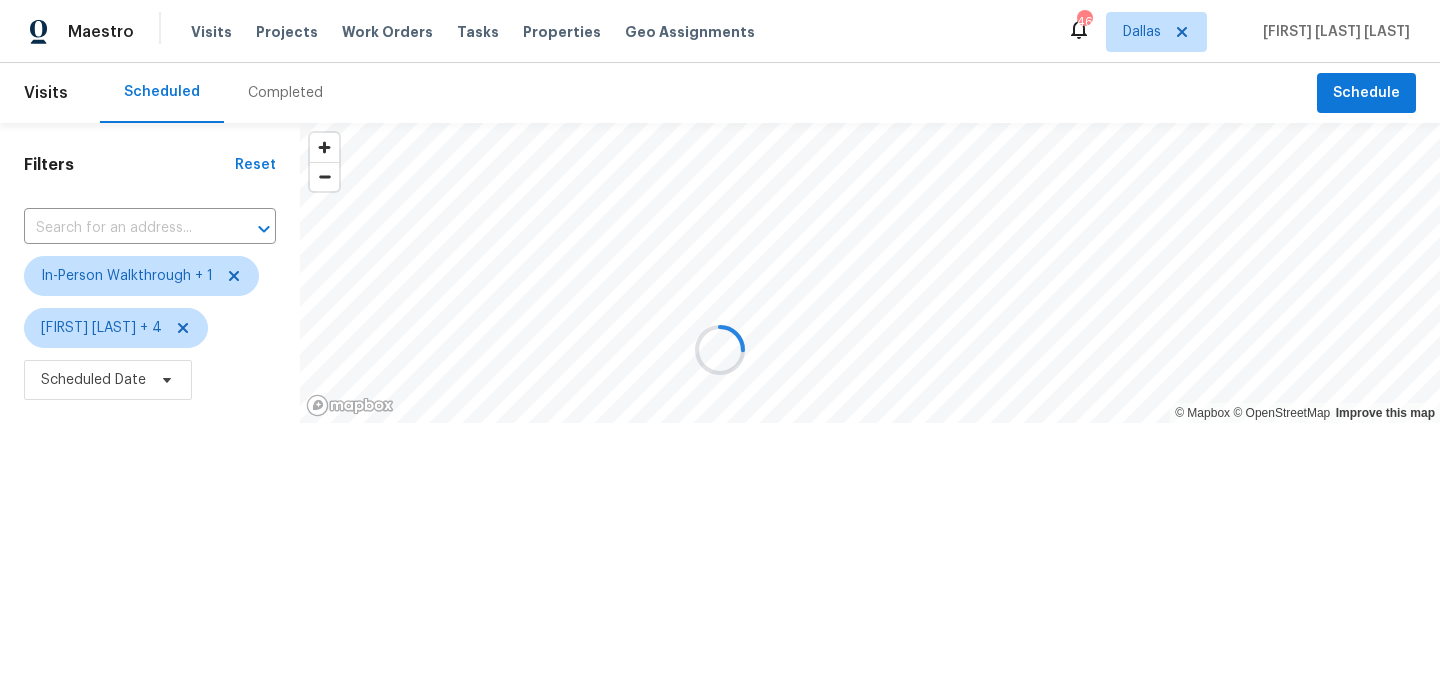 scroll, scrollTop: 0, scrollLeft: 0, axis: both 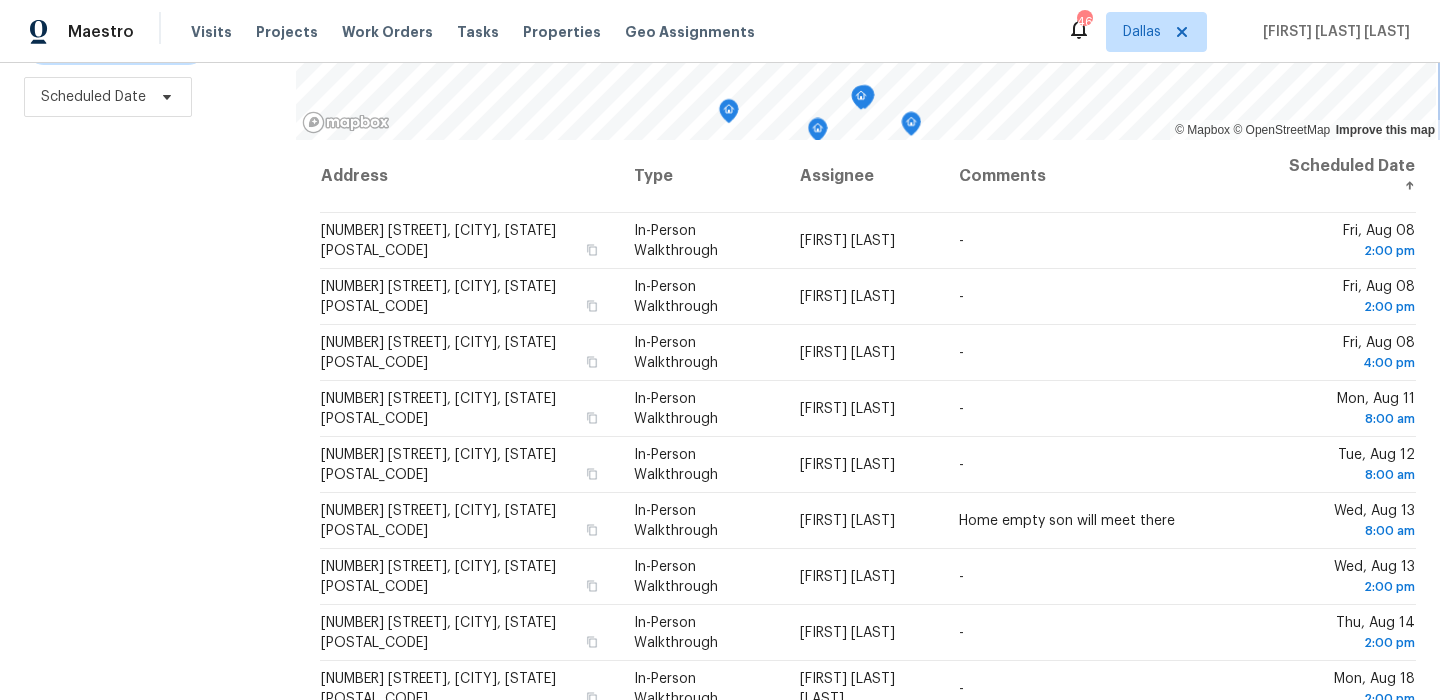 click on "Maestro Visits Projects Work Orders Tasks Properties Geo Assignments 46 Dallas Francisco Balcazar Serrato Visits Scheduled Completed Schedule Filters Reset ​ In-Person Walkthrough + 1 Alicia Anices + 4 Scheduled Date © Mapbox   © OpenStreetMap   Improve this map Address Type Assignee Comments Scheduled Date ↑ 2826 Jeremy Dr, Mesquite, TX 75181 In-Person Walkthrough Brad Limes - Fri, Aug 08 2:00 pm 2464 Halter Dr, Aubrey, TX 76227 In-Person Walkthrough RonDerrick Jackson - Fri, Aug 08 2:00 pm 21855 County Road 820, Farmersville, TX 75442 In-Person Walkthrough Brad Limes - Fri, Aug 08 4:00 pm 1918 Royalwood Dr, Arlington, TX 76006 In-Person Walkthrough Todd Jorgenson - Mon, Aug 11 8:00 am 8633 Baumgarten Dr, Dallas, TX 75228 In-Person Walkthrough RonDerrick Jackson - Tue, Aug 12 8:00 am 2677 Daisy Ln, Richardson, TX 75082 In-Person Walkthrough RonDerrick Jackson Home empty son will meet there Wed, Aug 13 8:00 am 2527 Pinebluff Dr, Dallas, TX 75228 In-Person Walkthrough RonDerrick Jackson - Wed, Aug 13 - -" at bounding box center [720, 350] 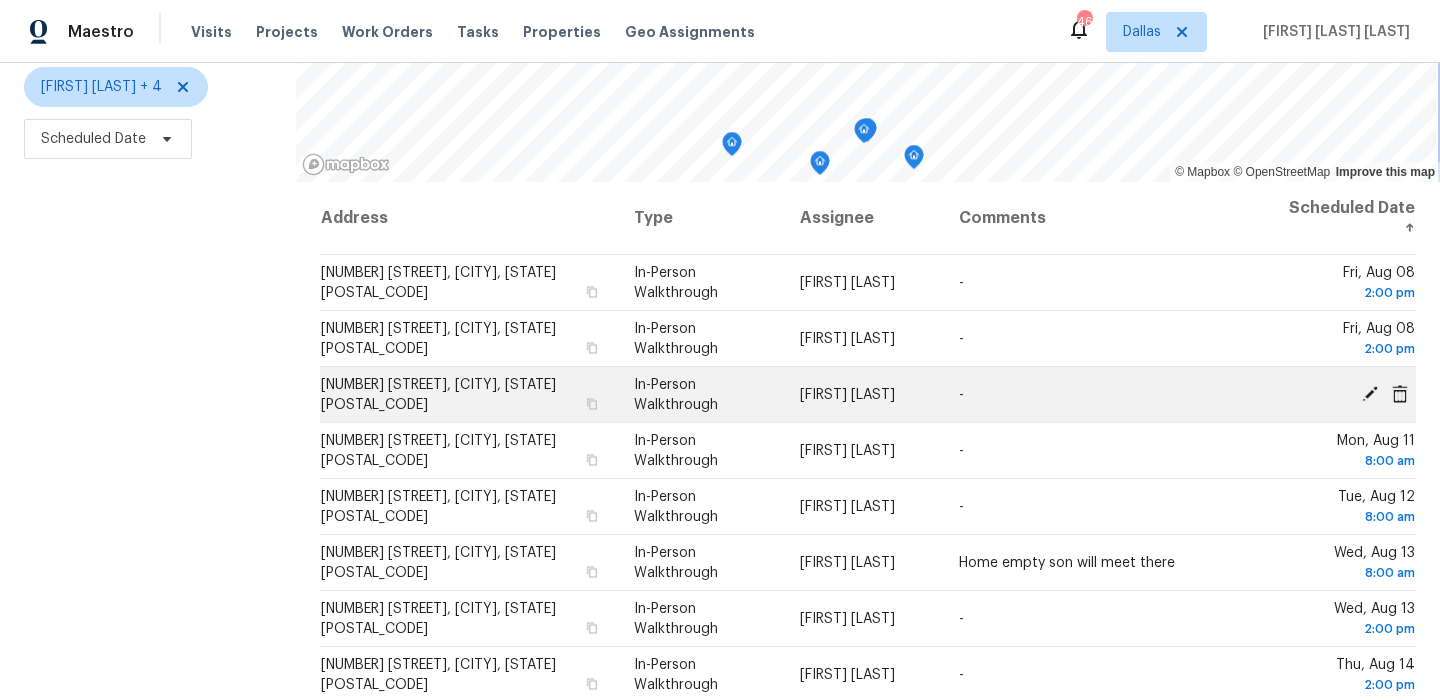 scroll, scrollTop: 283, scrollLeft: 0, axis: vertical 